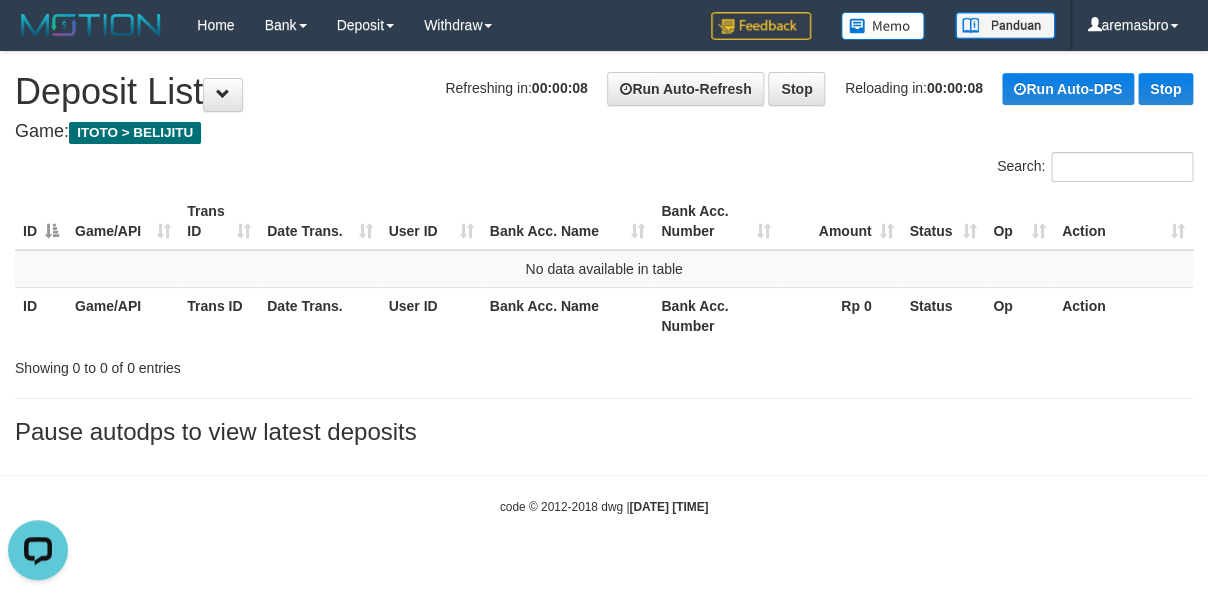 scroll, scrollTop: 0, scrollLeft: 0, axis: both 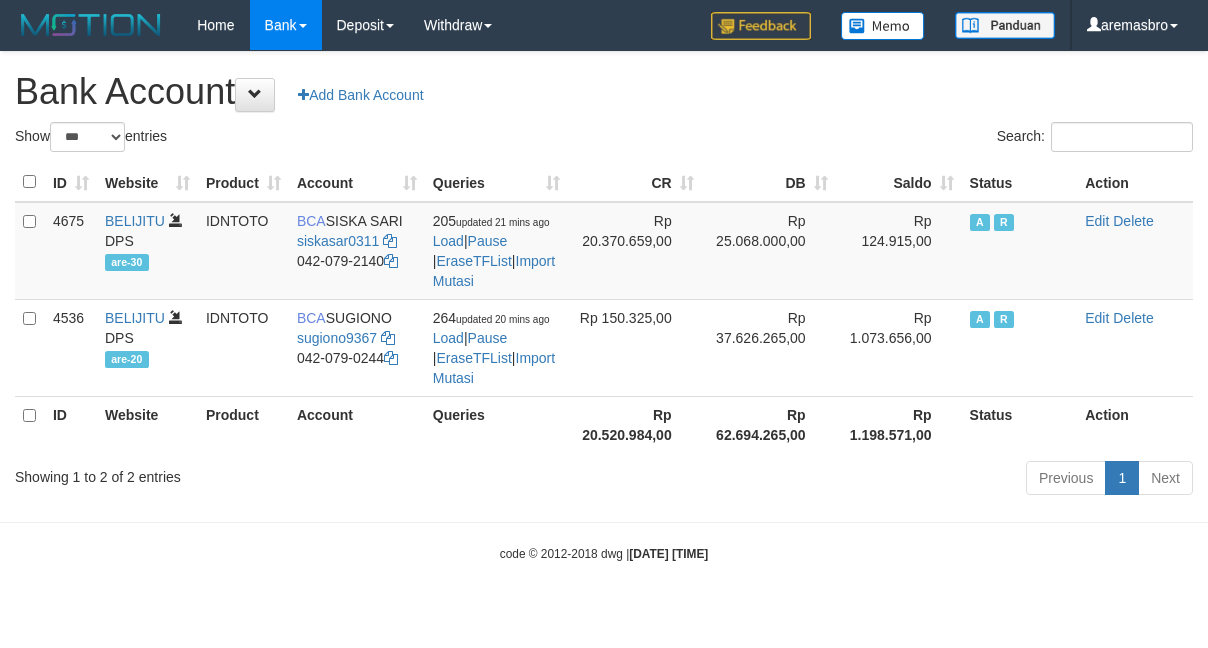 select on "***" 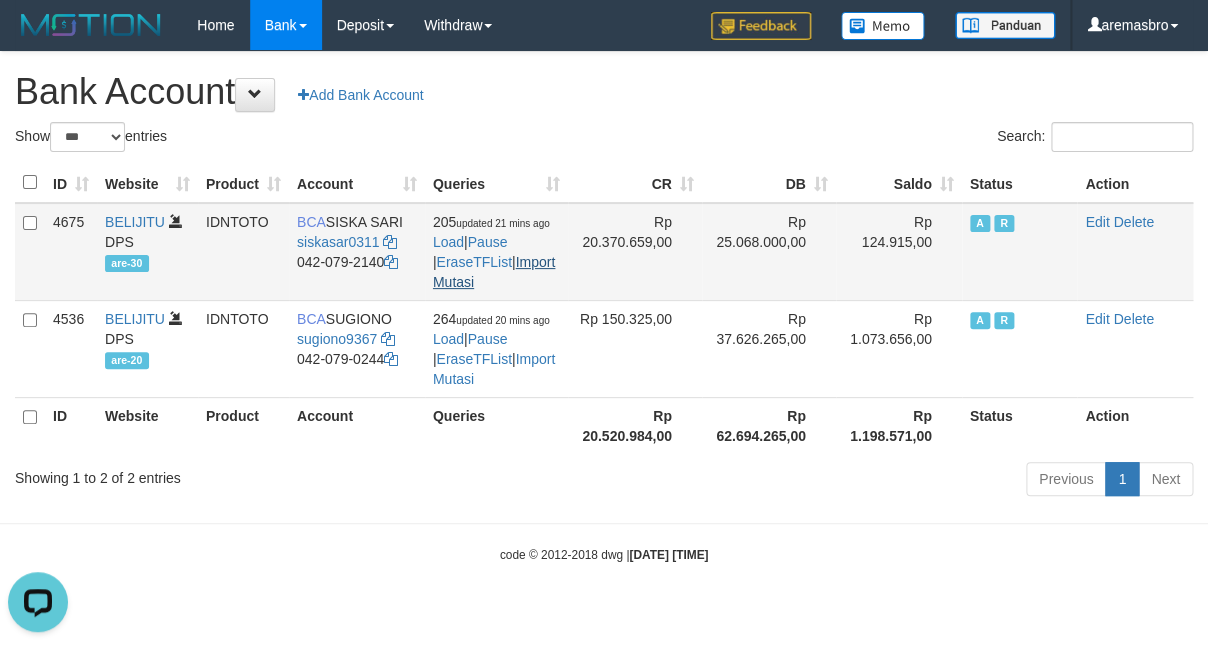 scroll, scrollTop: 0, scrollLeft: 0, axis: both 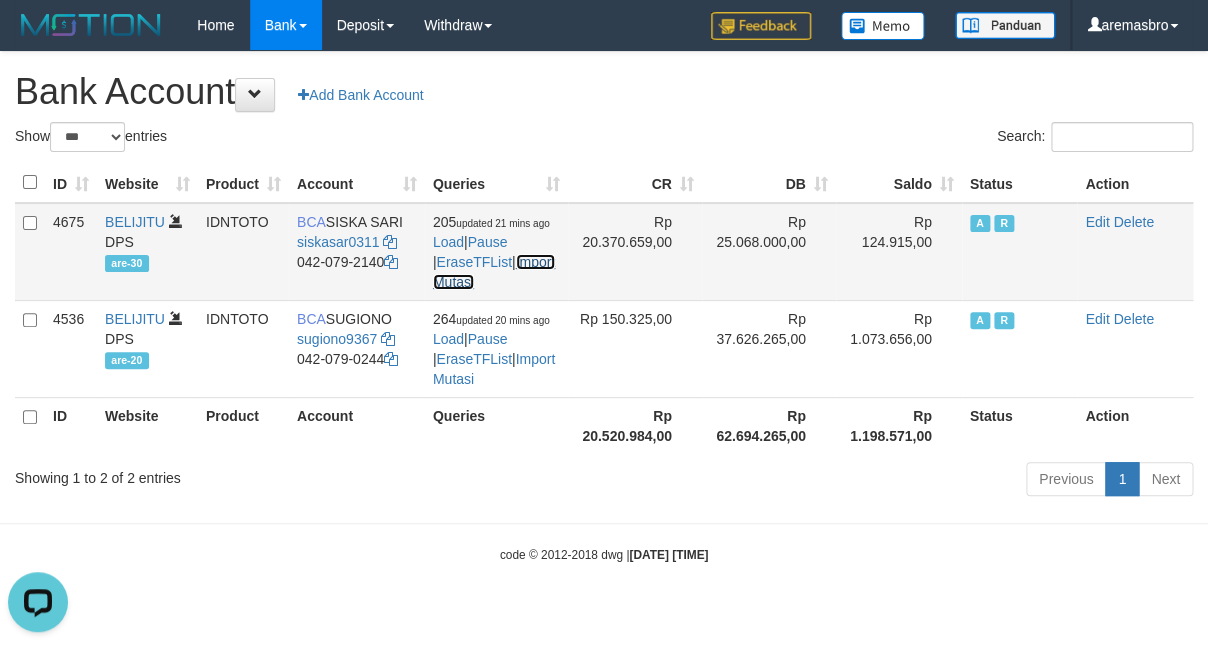 click on "Import Mutasi" at bounding box center (494, 272) 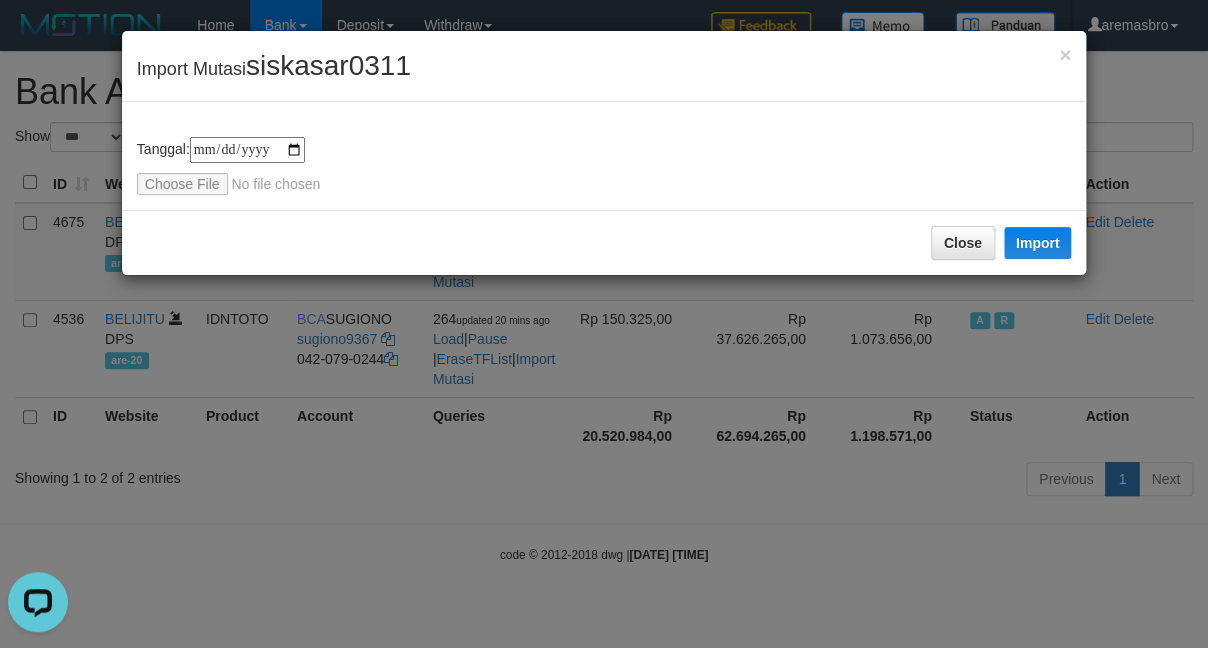 click on "**********" at bounding box center (604, 166) 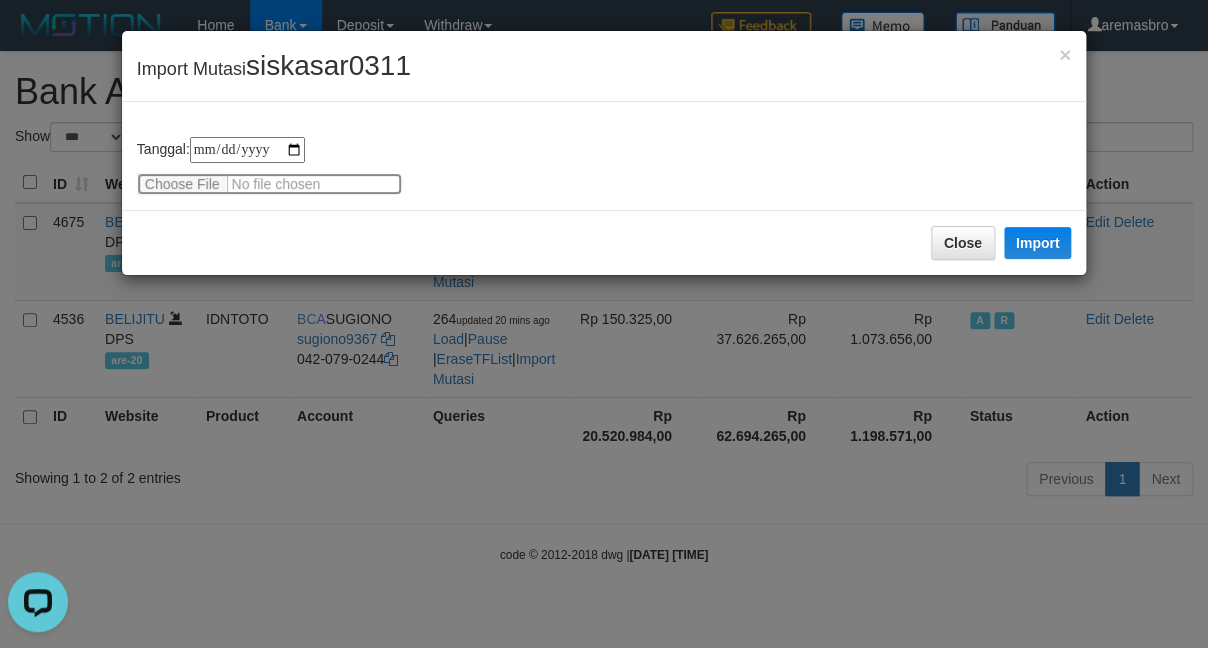 click at bounding box center [269, 184] 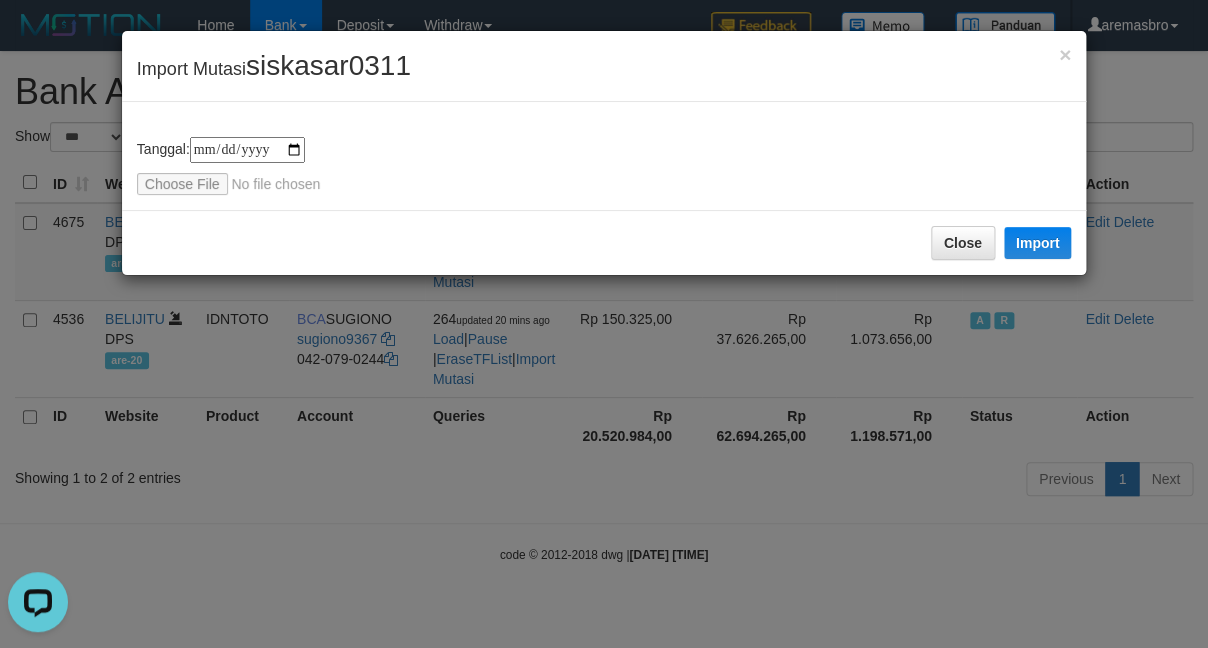type on "**********" 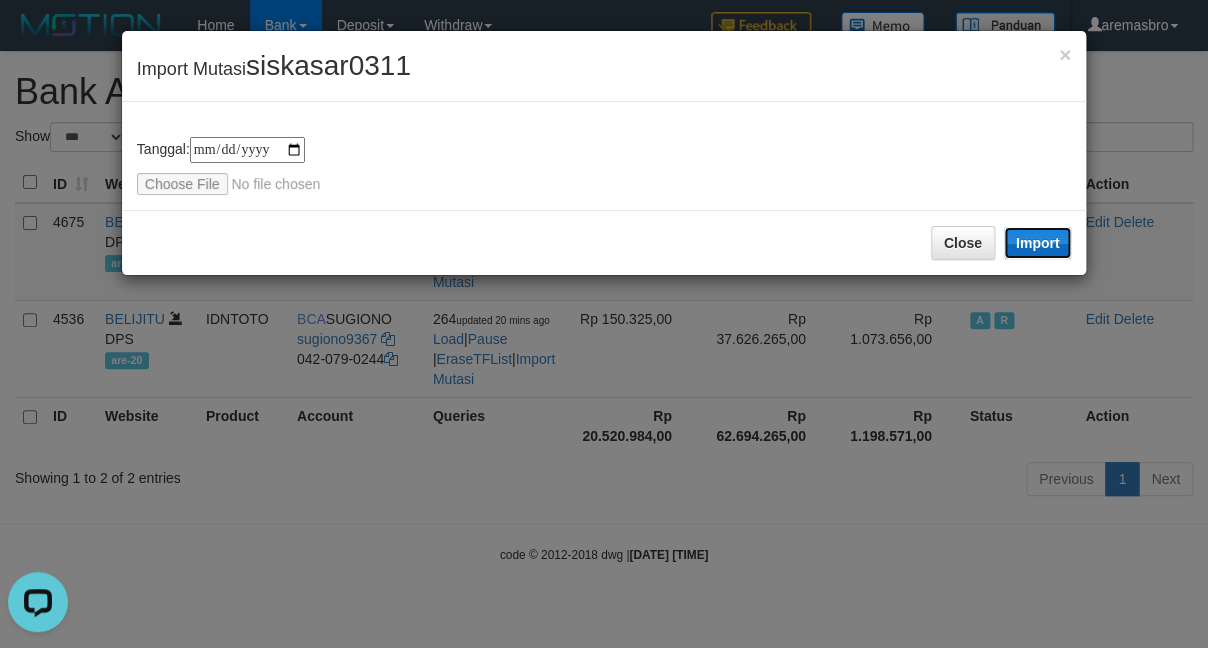 click on "Import" at bounding box center [1038, 243] 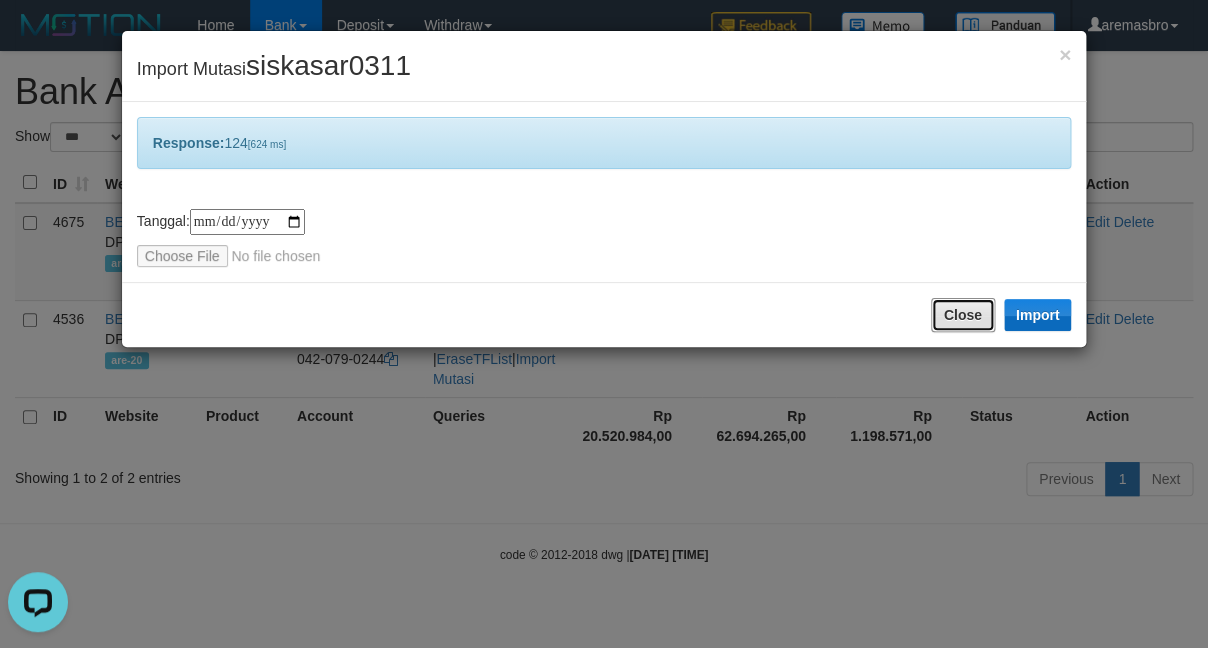 click on "Close" at bounding box center [963, 315] 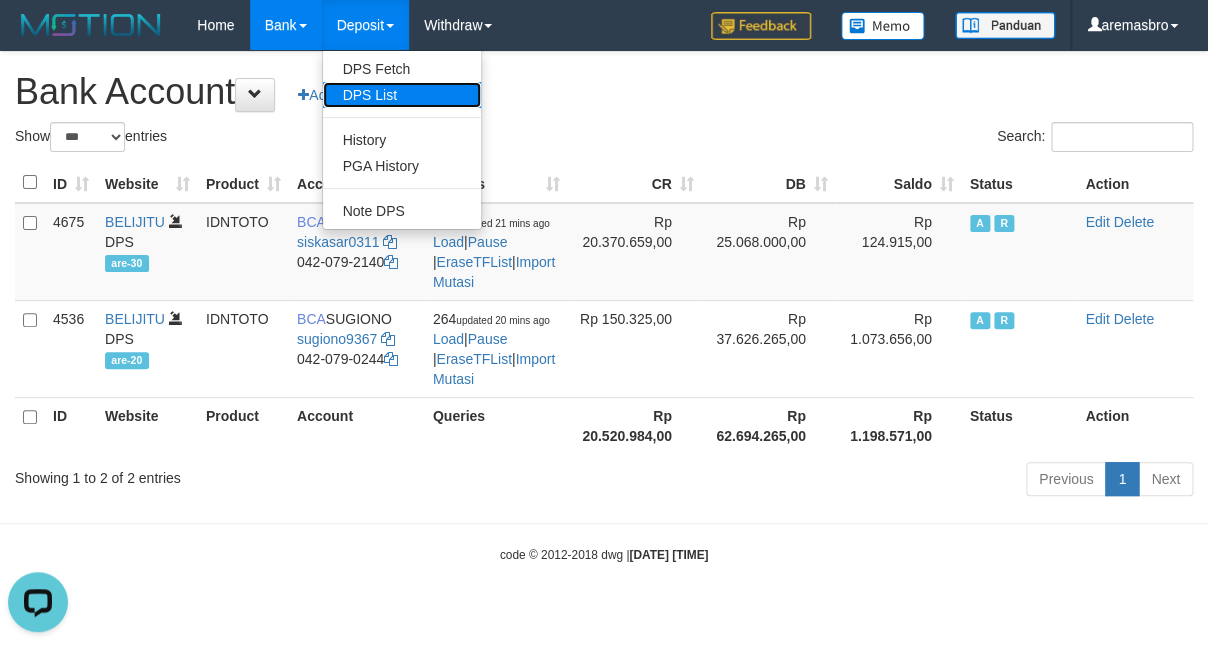 click on "DPS List" at bounding box center [402, 95] 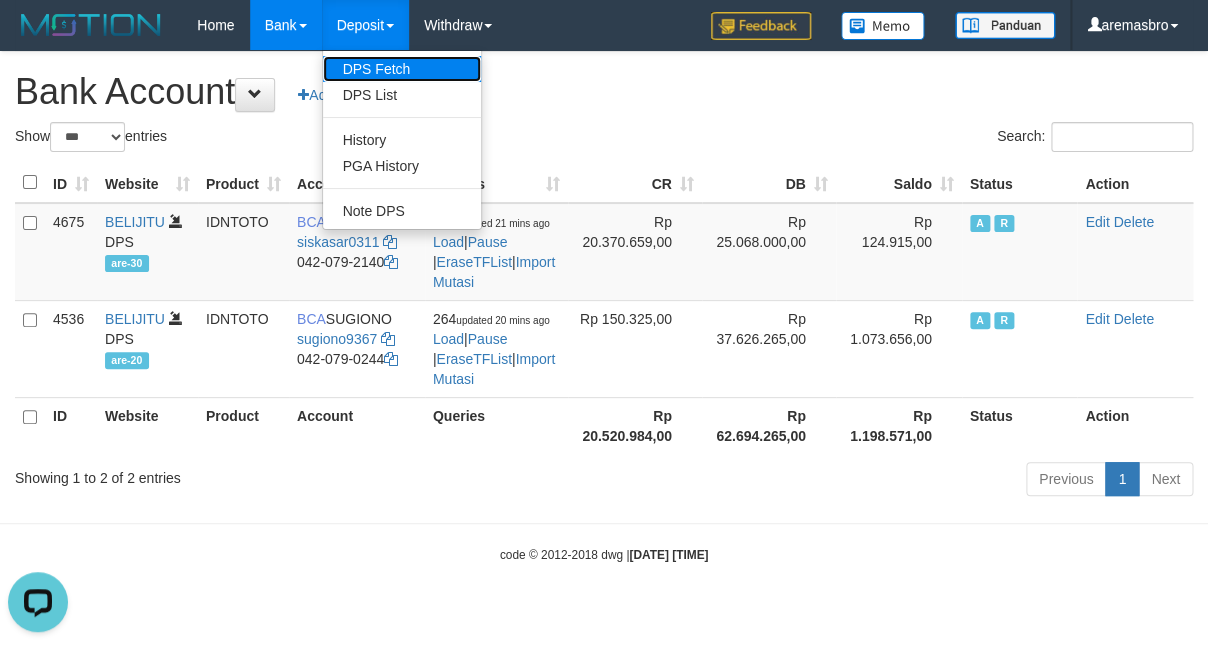click on "DPS Fetch" at bounding box center [402, 69] 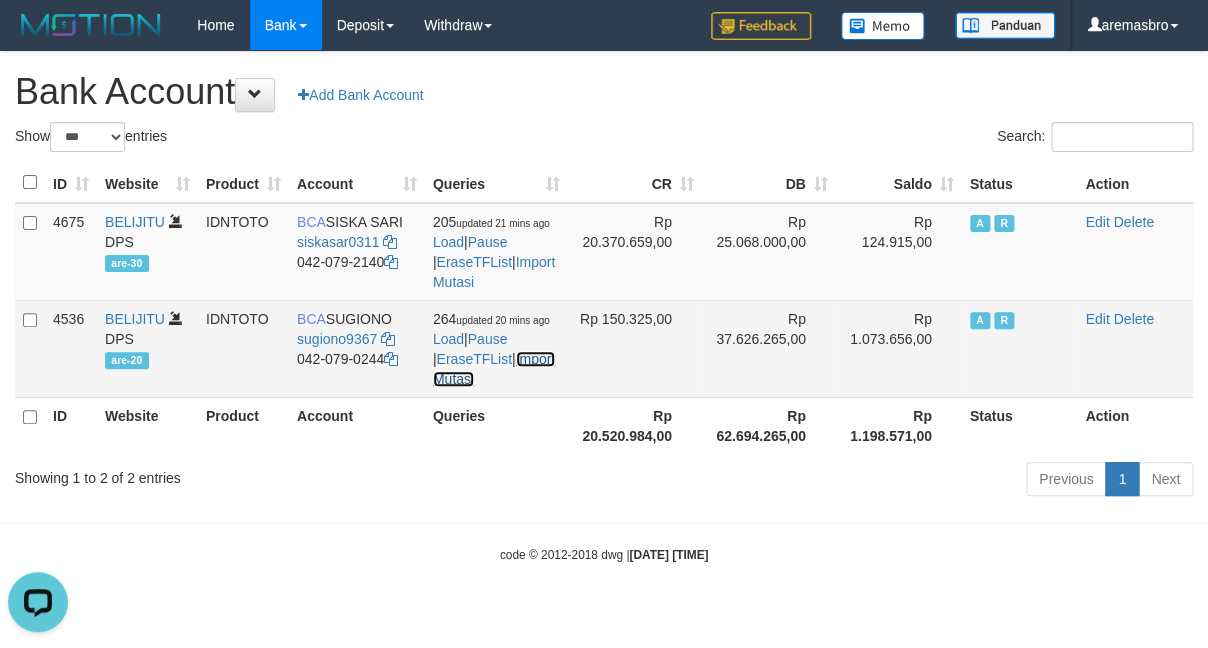 click on "Import Mutasi" at bounding box center (494, 369) 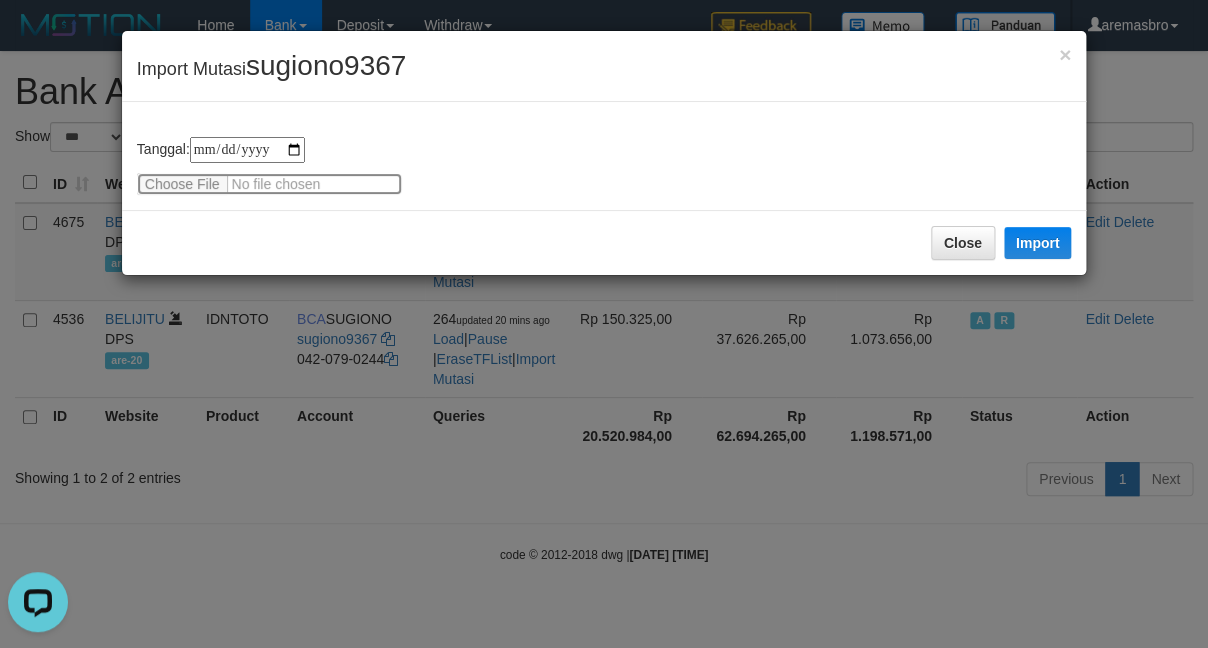 click on "**********" at bounding box center [604, 166] 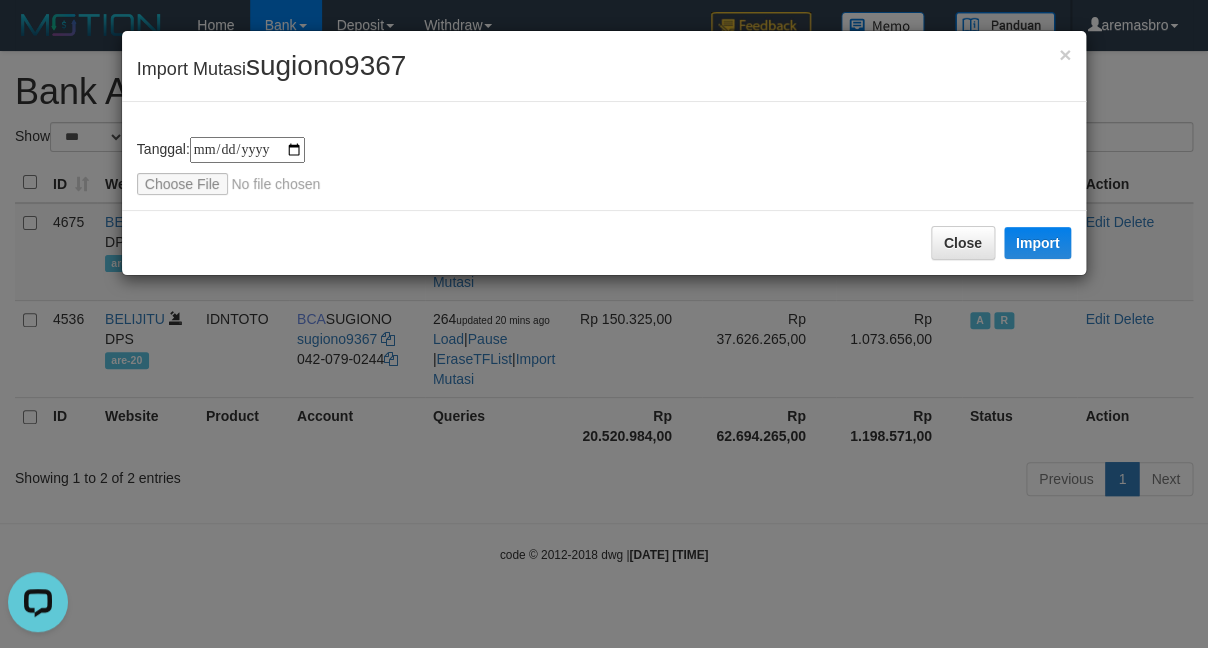 type on "**********" 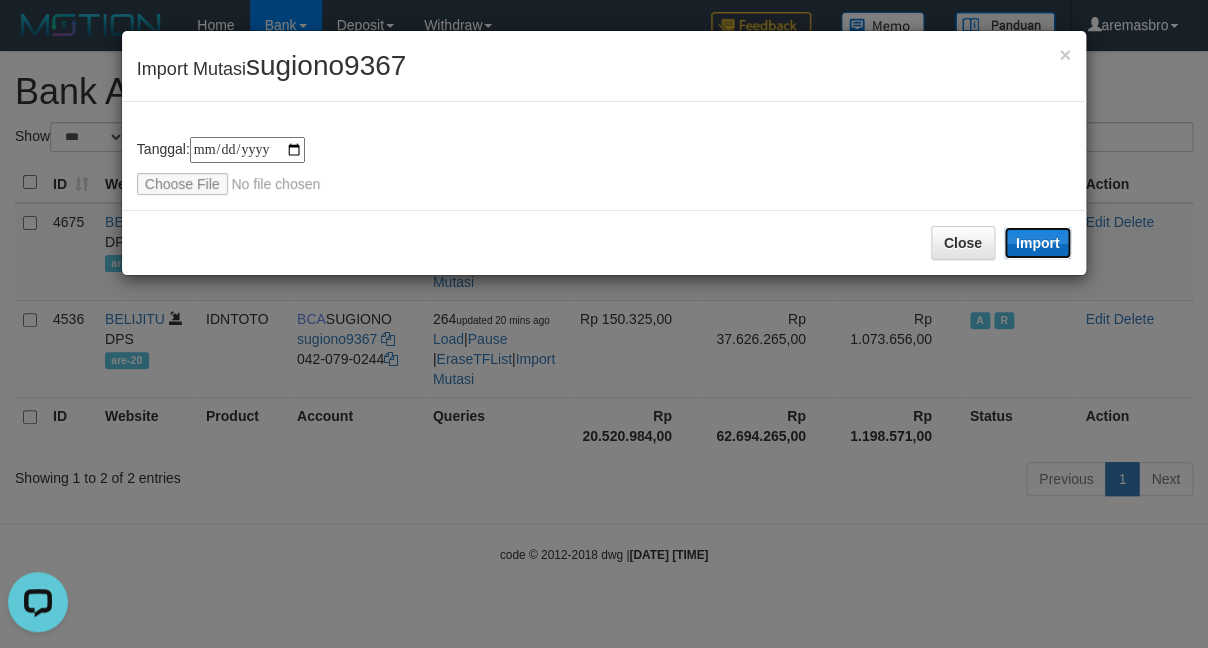 click on "Import" at bounding box center [1038, 243] 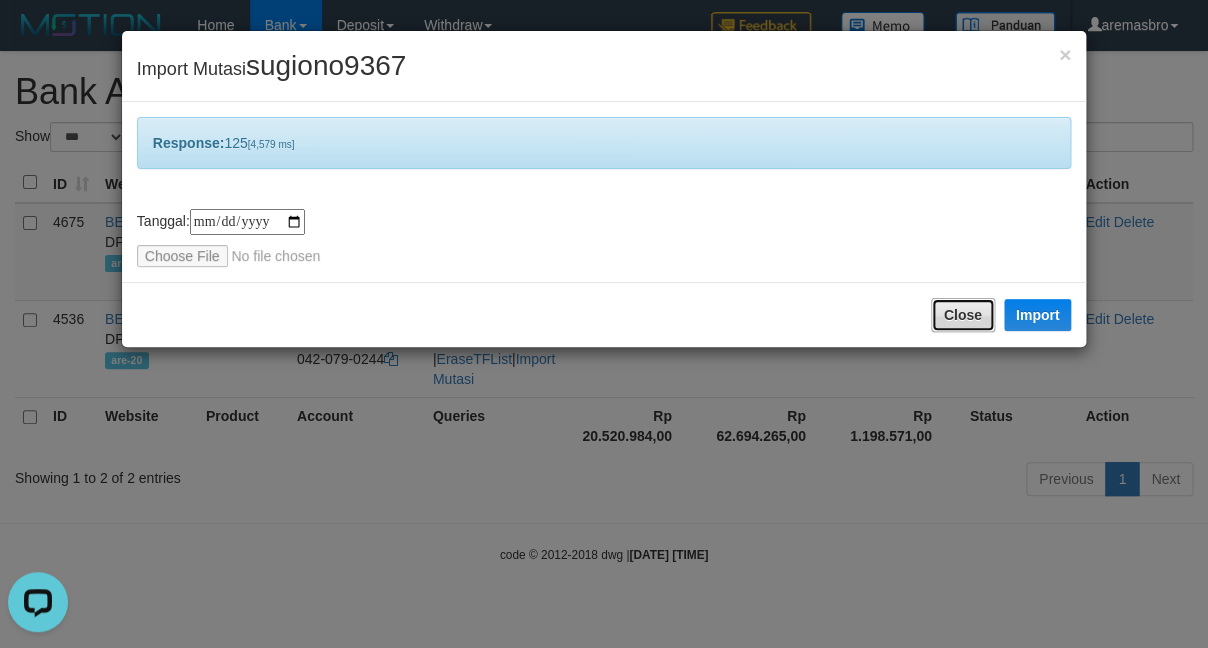 click on "Close" at bounding box center [963, 315] 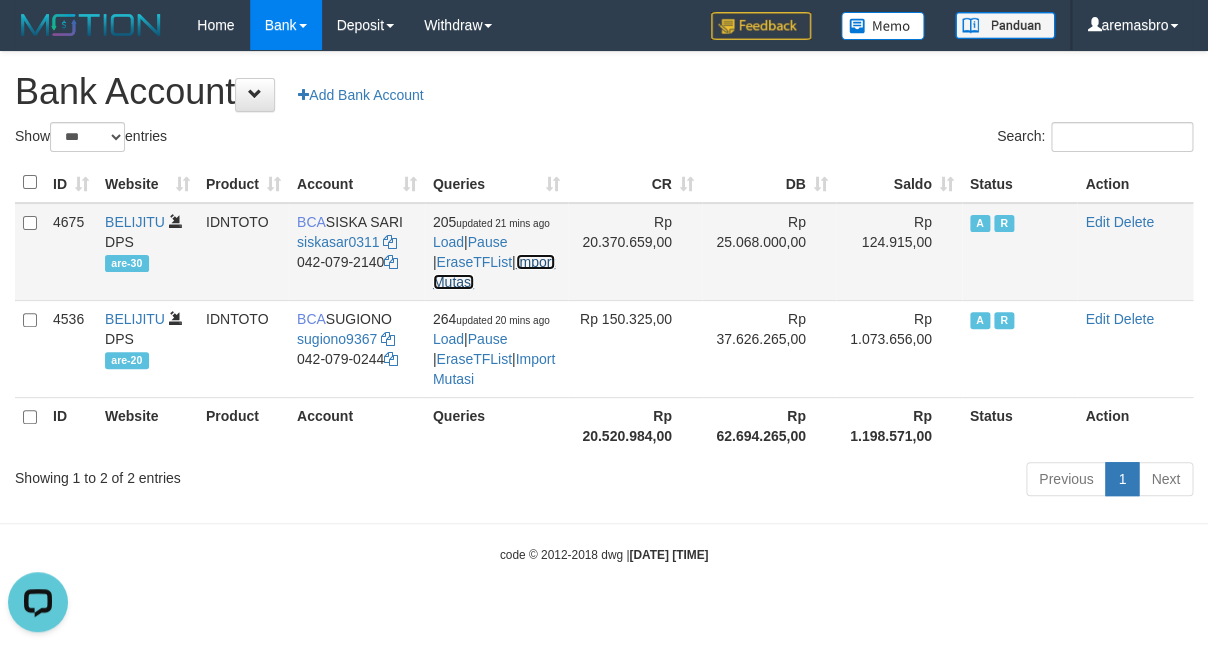 click on "Import Mutasi" at bounding box center [494, 272] 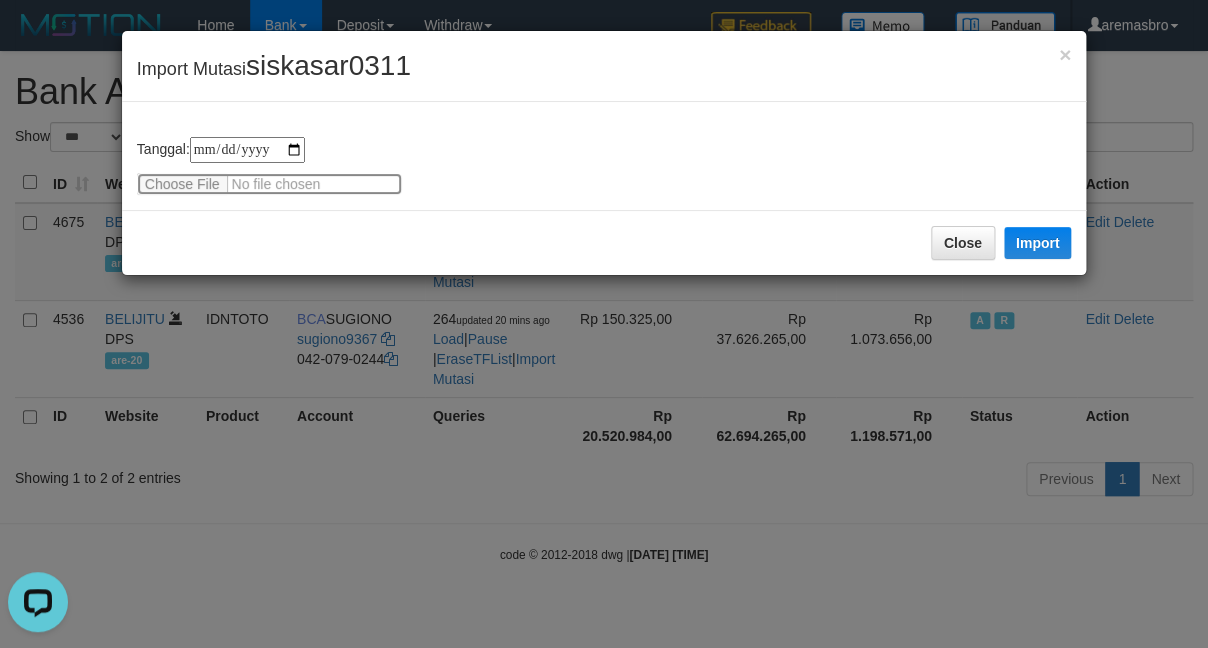 click at bounding box center (269, 184) 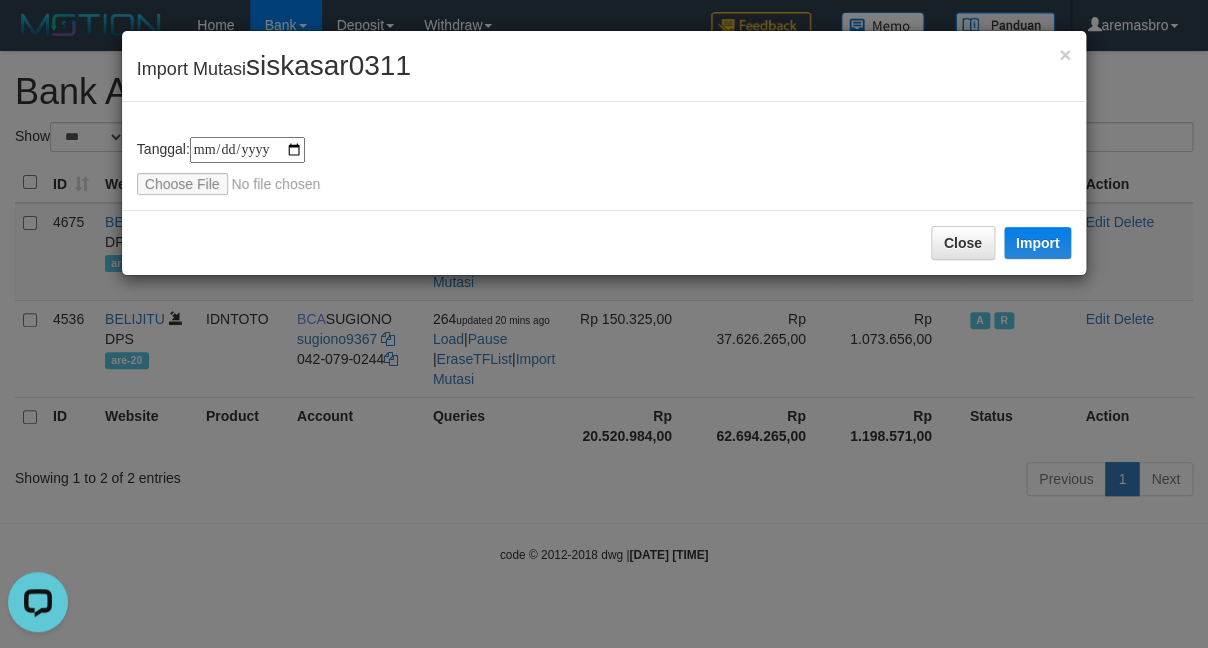 type on "**********" 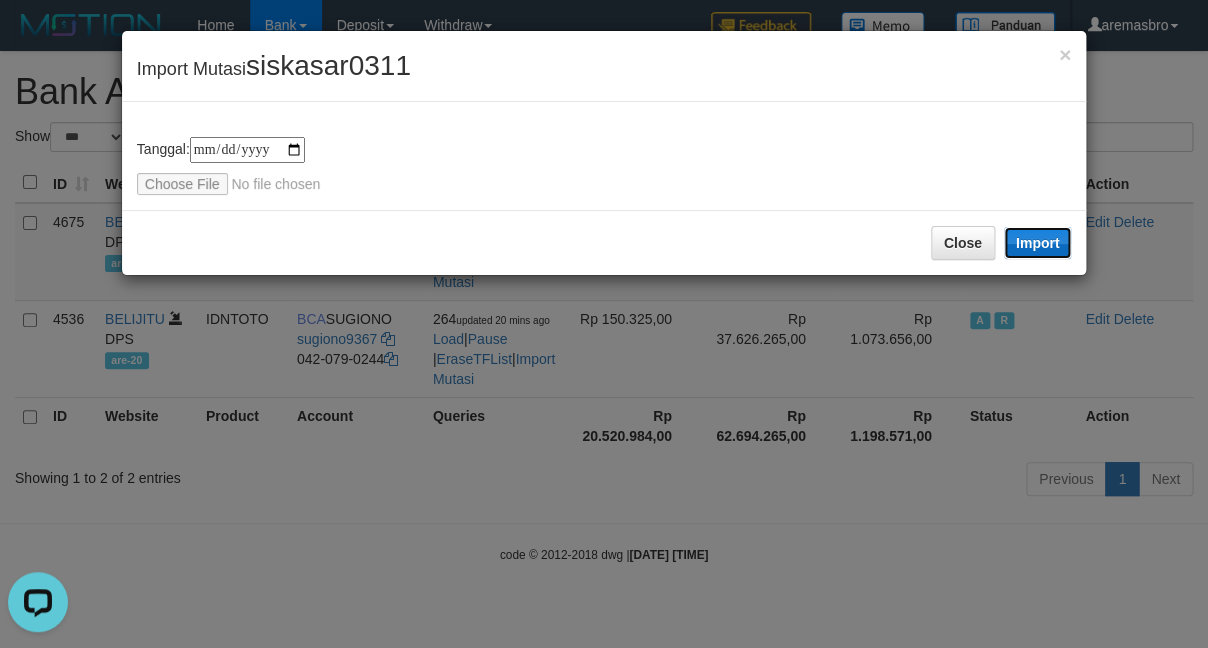 click on "Import" at bounding box center [1038, 243] 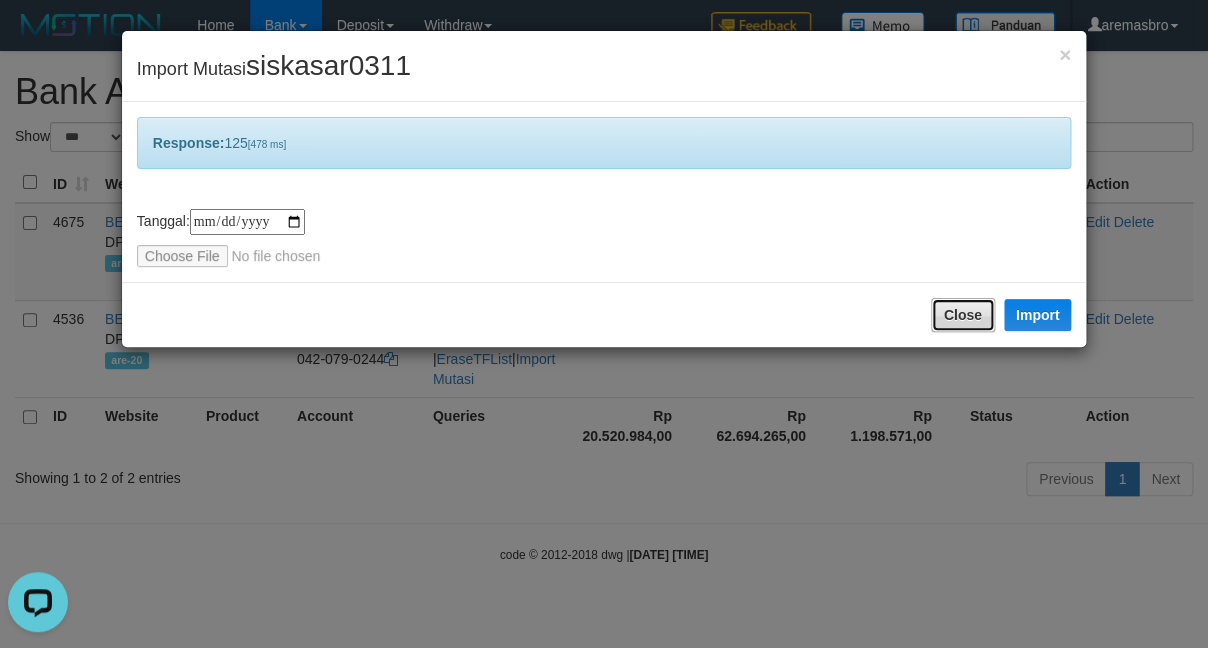 click on "Close" at bounding box center (963, 315) 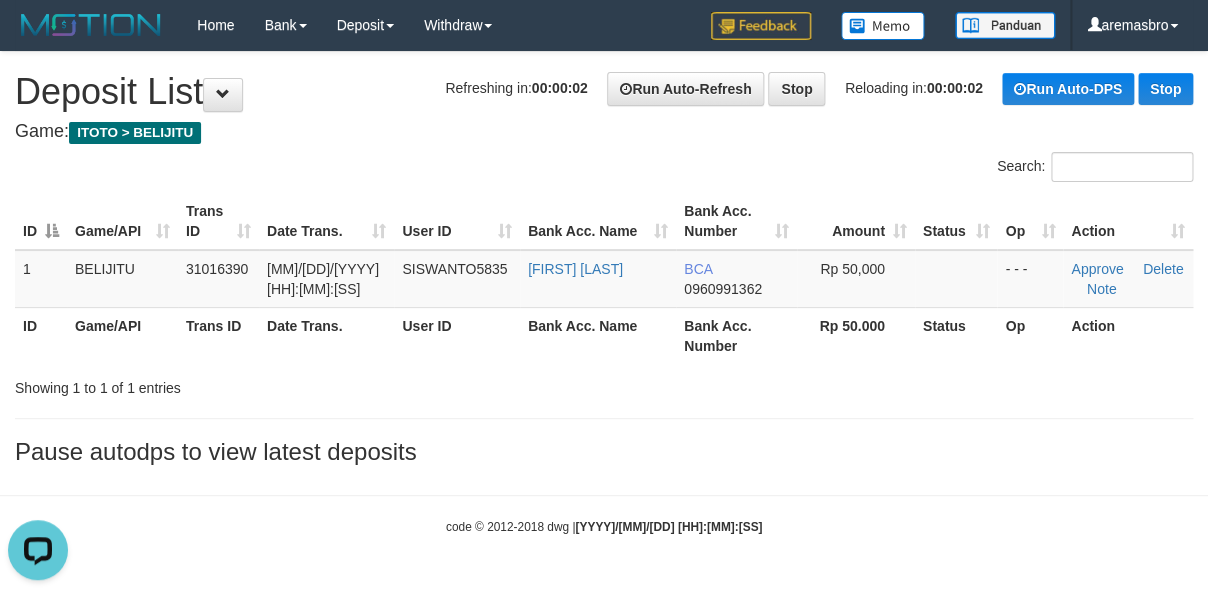 scroll, scrollTop: 0, scrollLeft: 0, axis: both 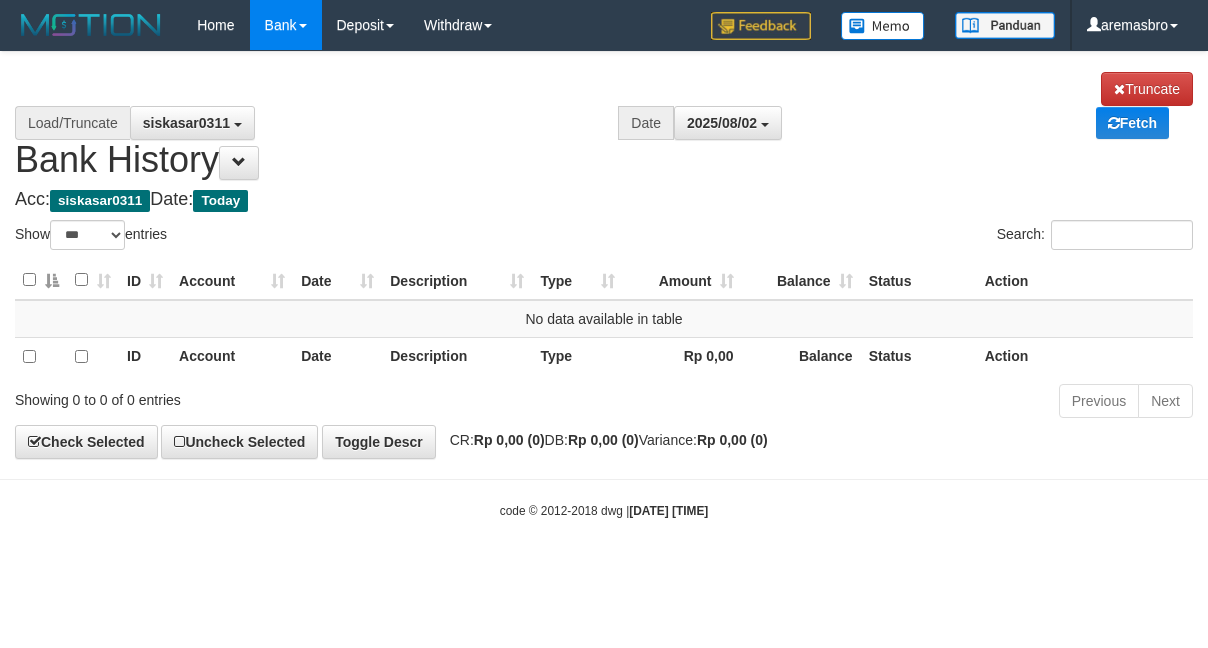 select on "***" 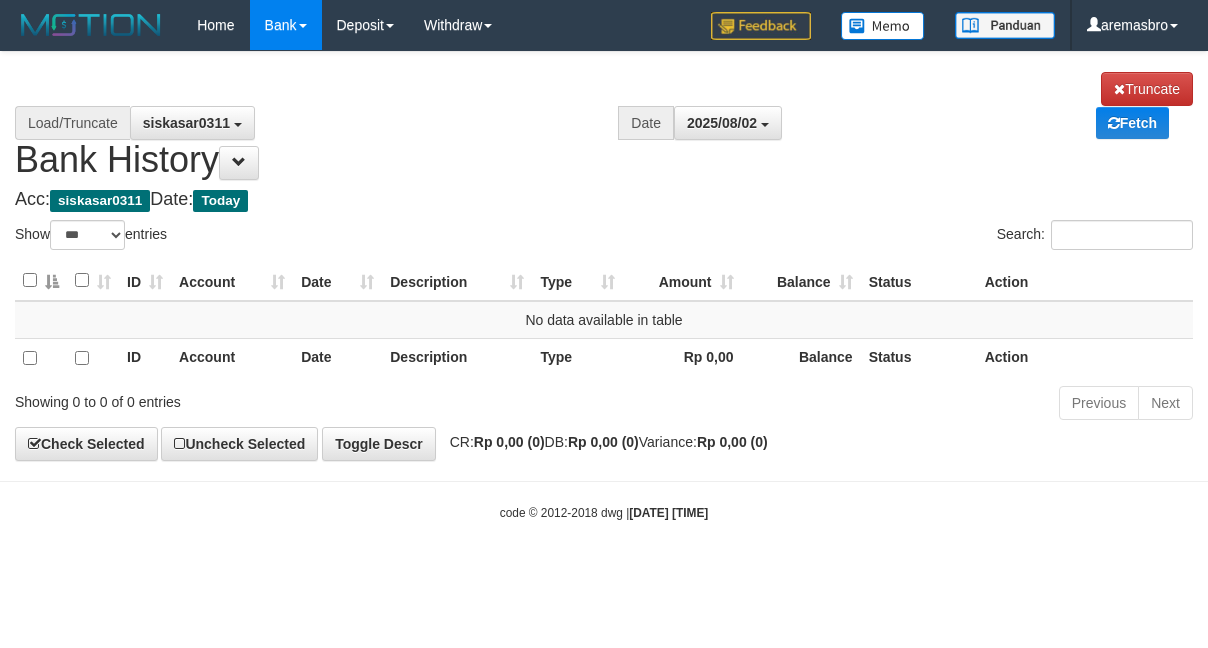 scroll, scrollTop: 0, scrollLeft: 0, axis: both 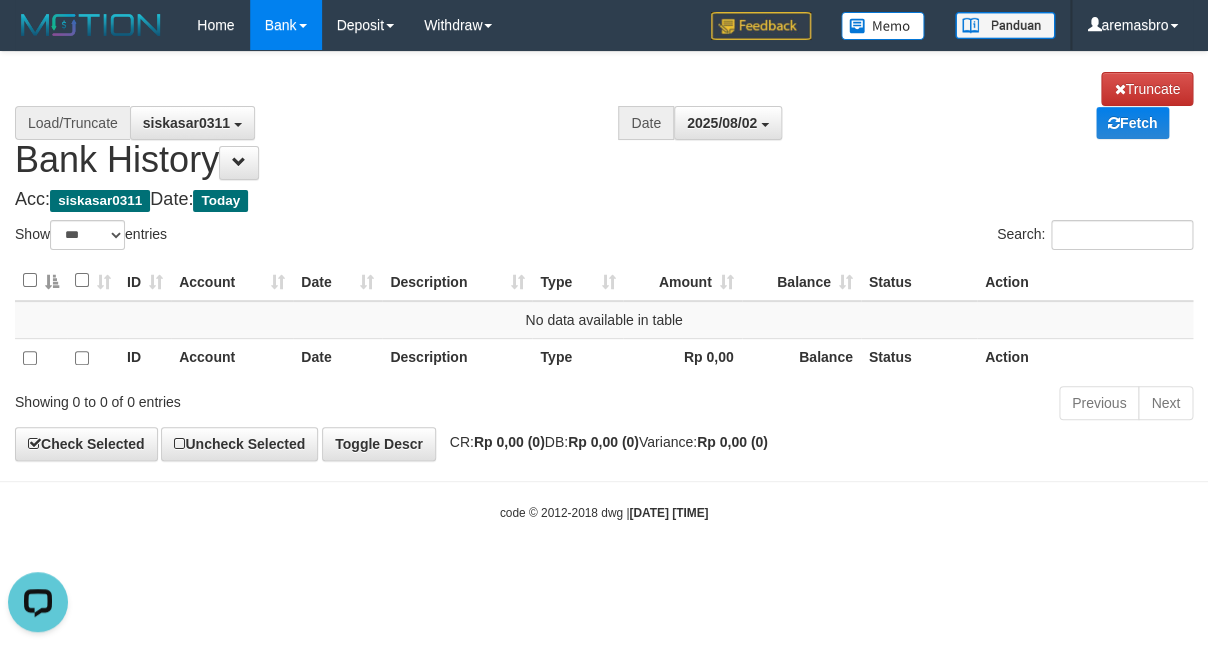 click on "Toggle navigation
Home
Bank
Account List
Load
By Website
Group
[ITOTO]													BELIJITU
By Load Group (DPS)
Group are-20
Group are-30
Mutasi Bank
Search
Sync" at bounding box center [604, 286] 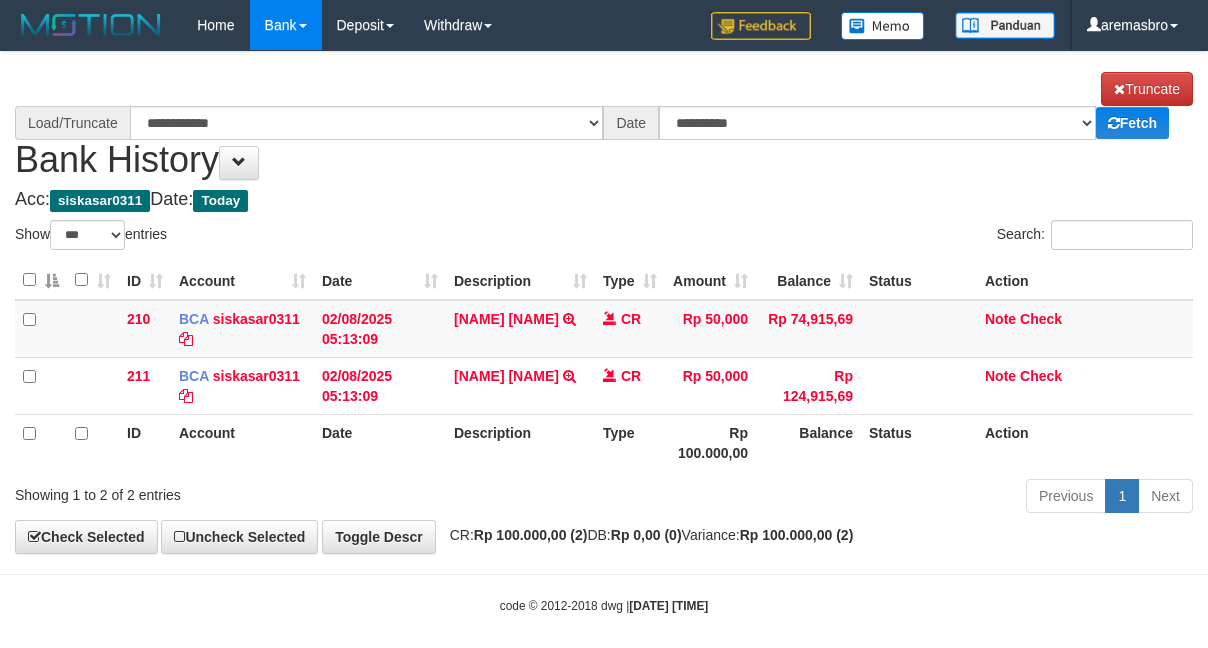 select on "***" 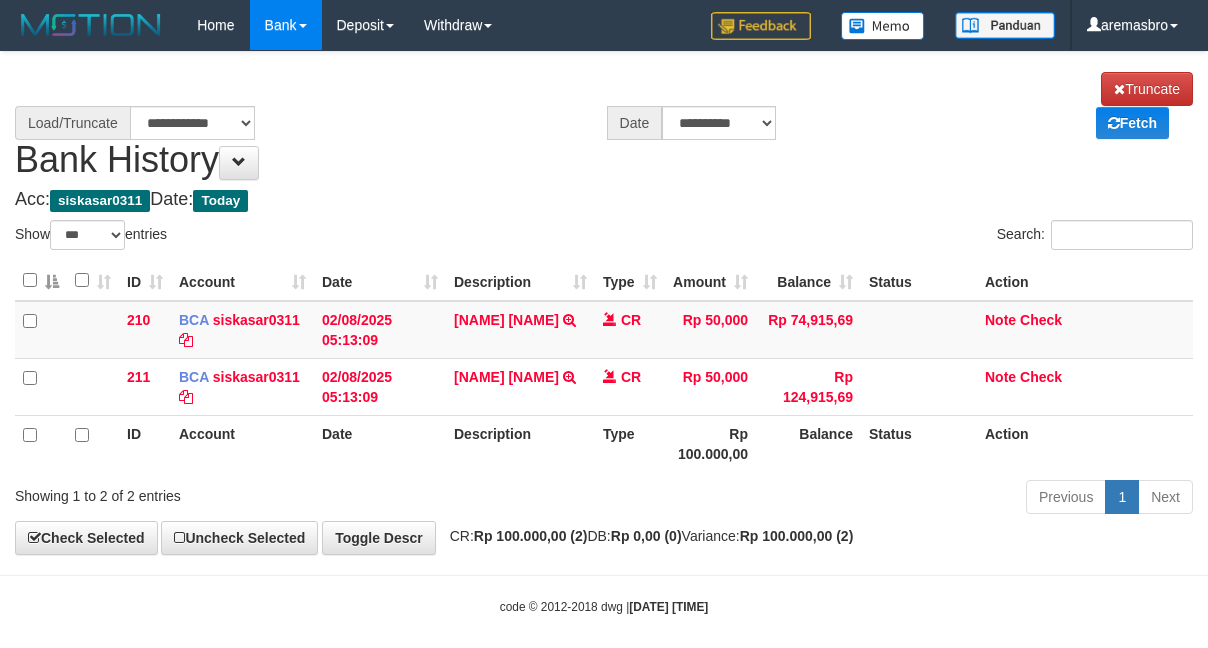 scroll, scrollTop: 0, scrollLeft: 0, axis: both 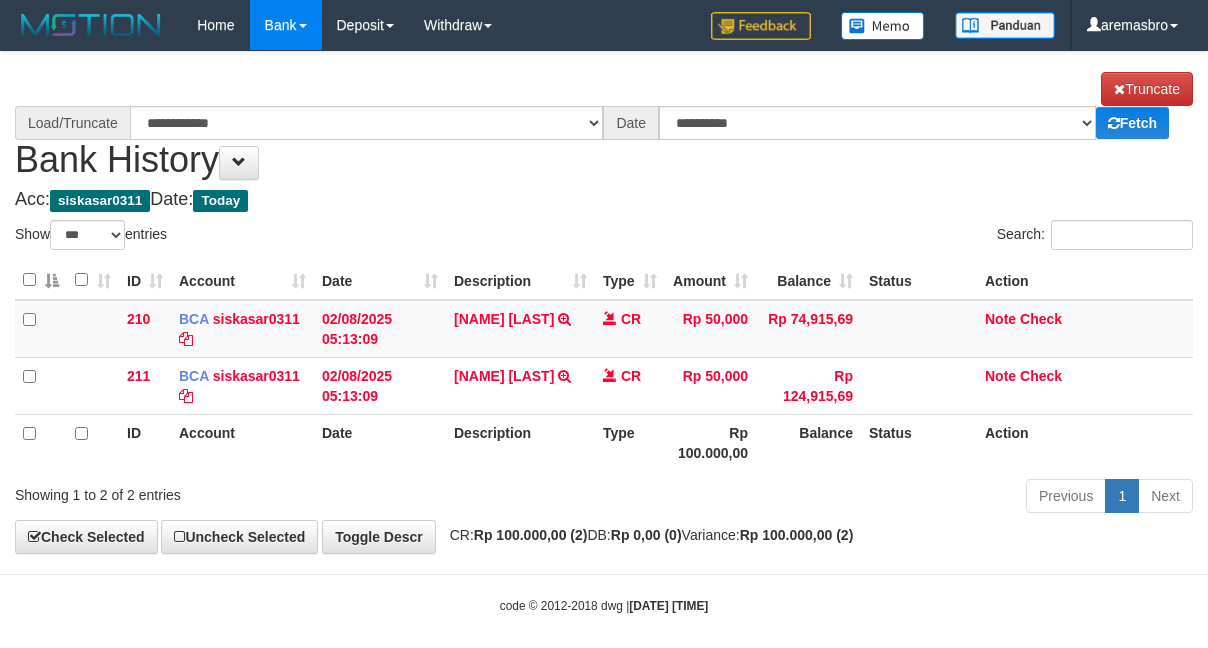 select on "***" 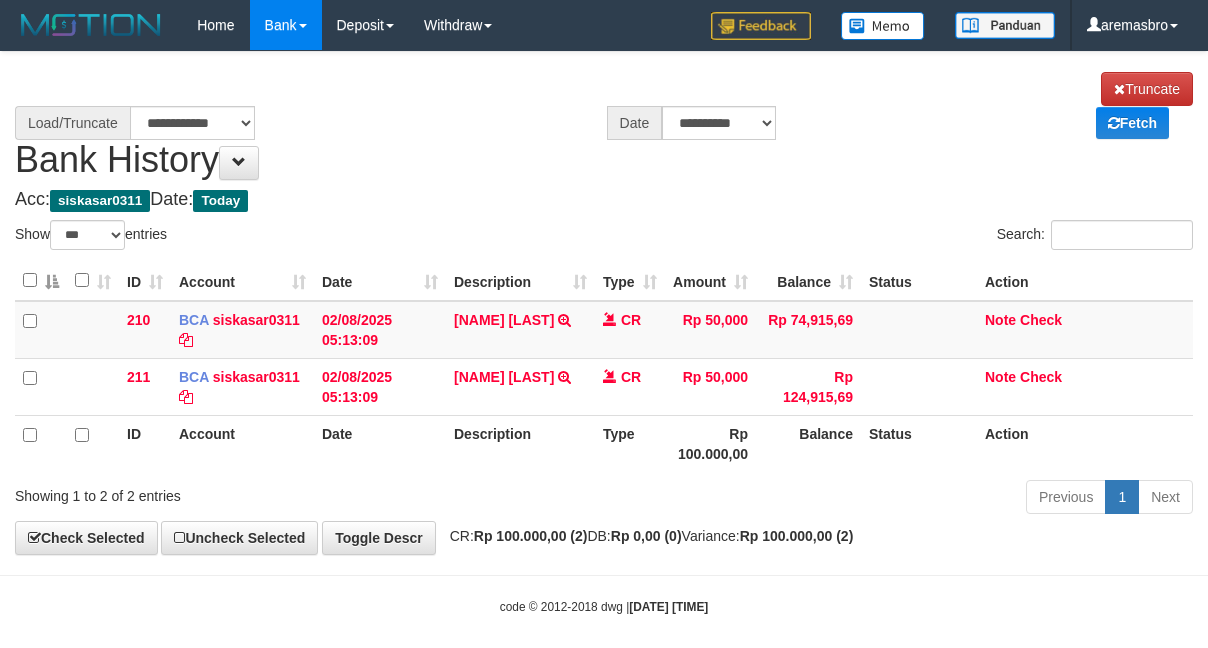 scroll, scrollTop: 0, scrollLeft: 0, axis: both 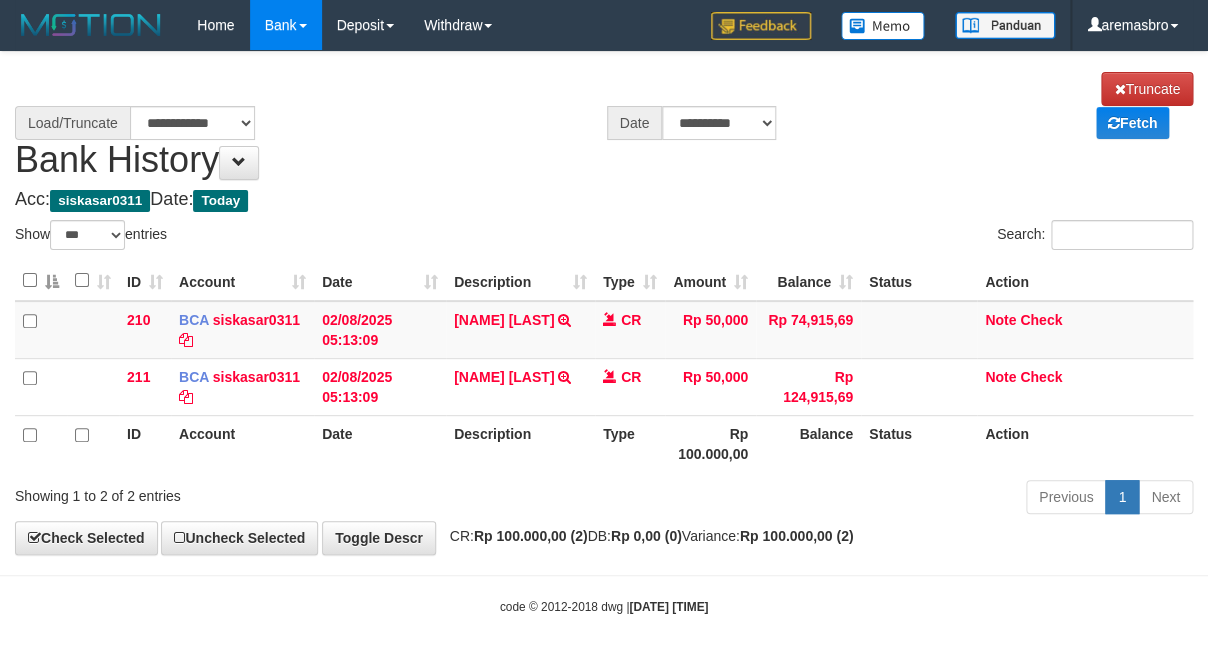 select on "****" 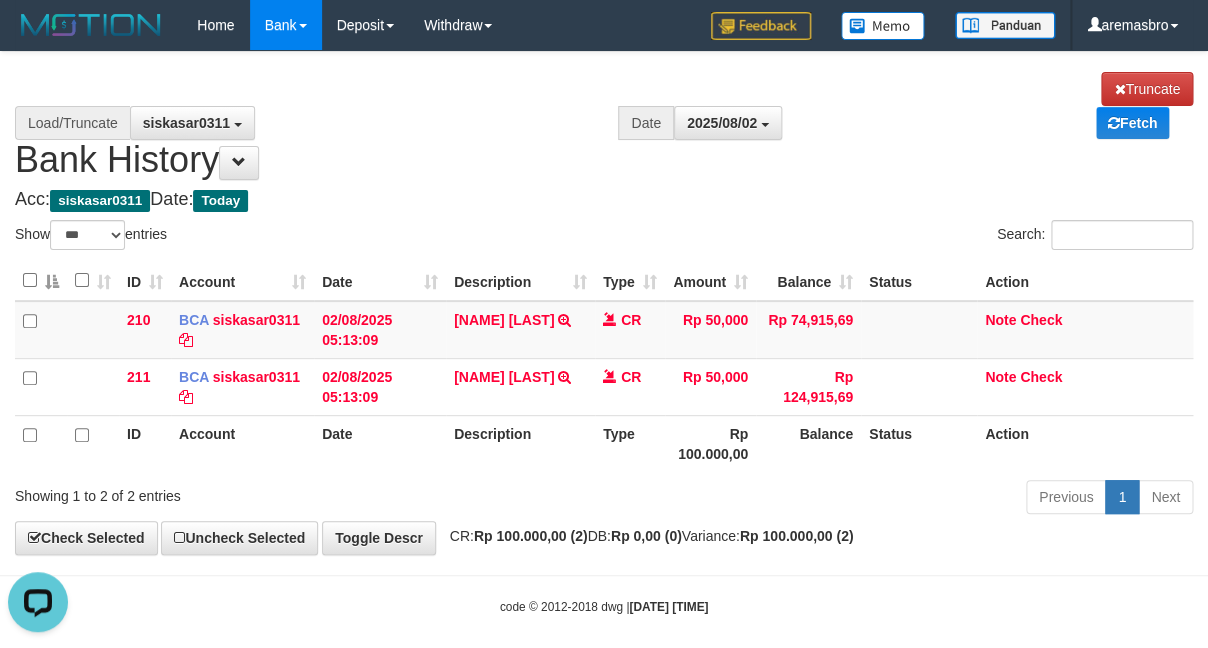 scroll, scrollTop: 0, scrollLeft: 0, axis: both 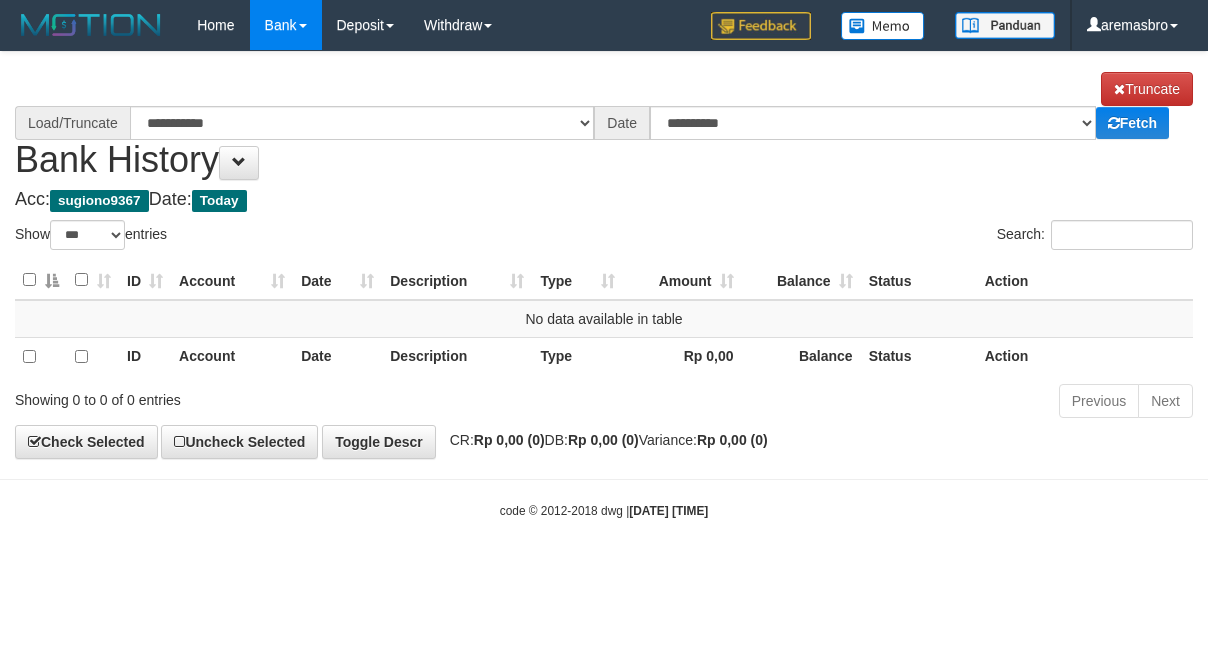 select on "***" 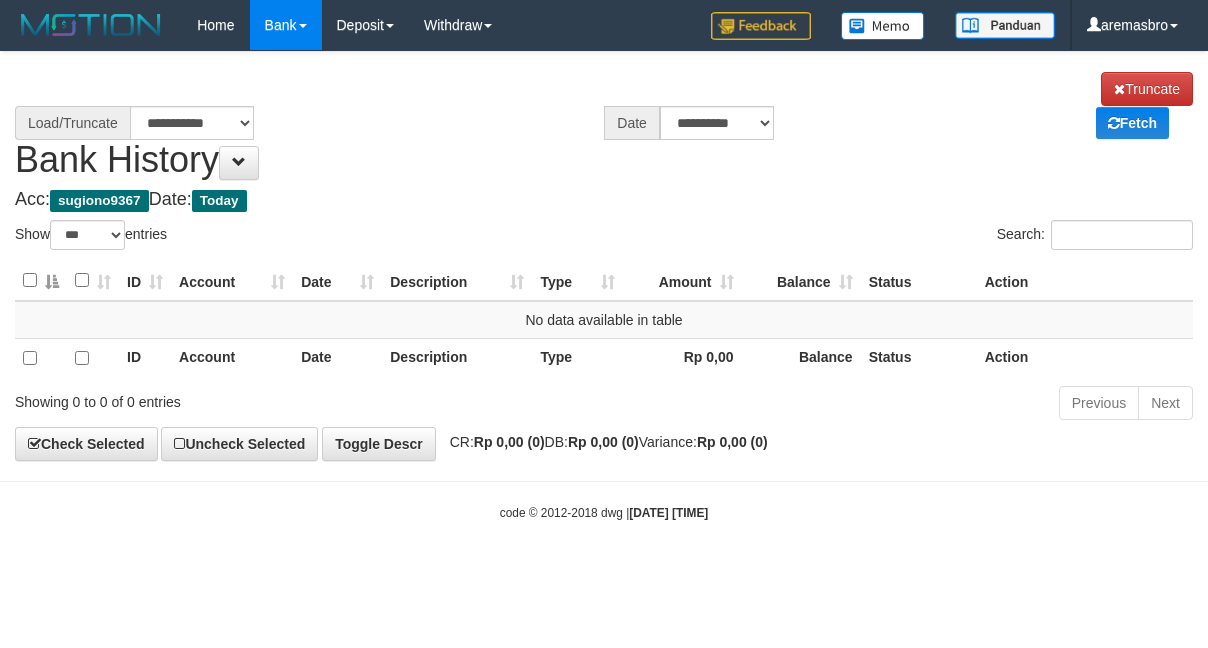 scroll, scrollTop: 0, scrollLeft: 0, axis: both 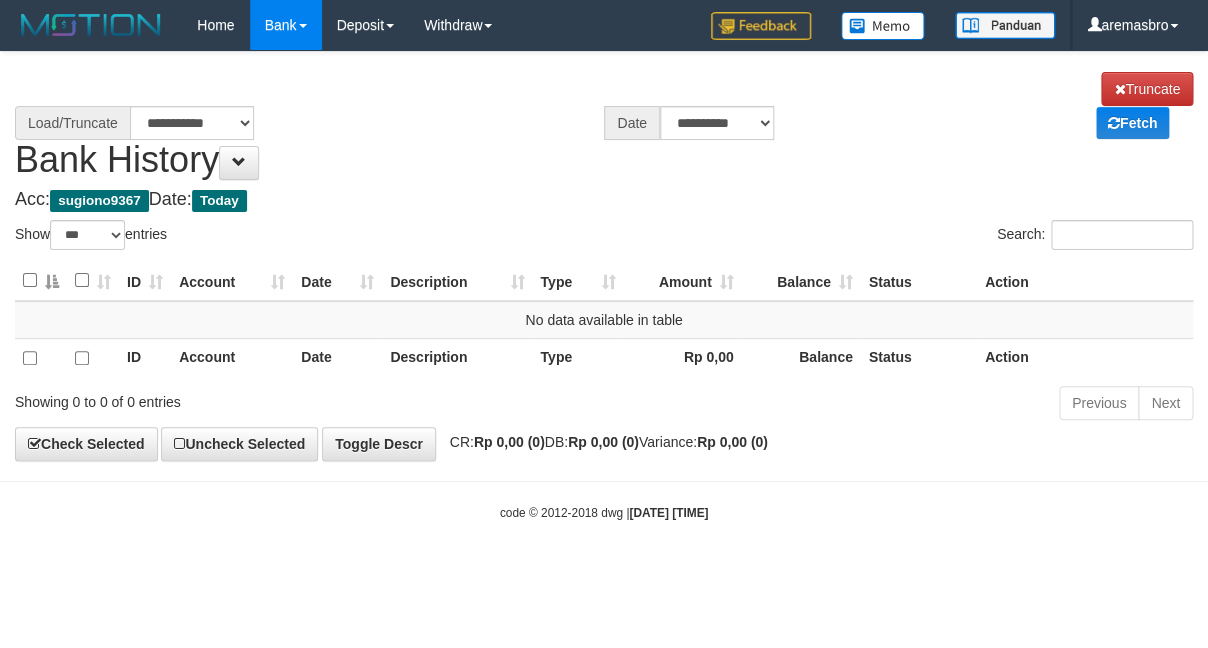 select on "****" 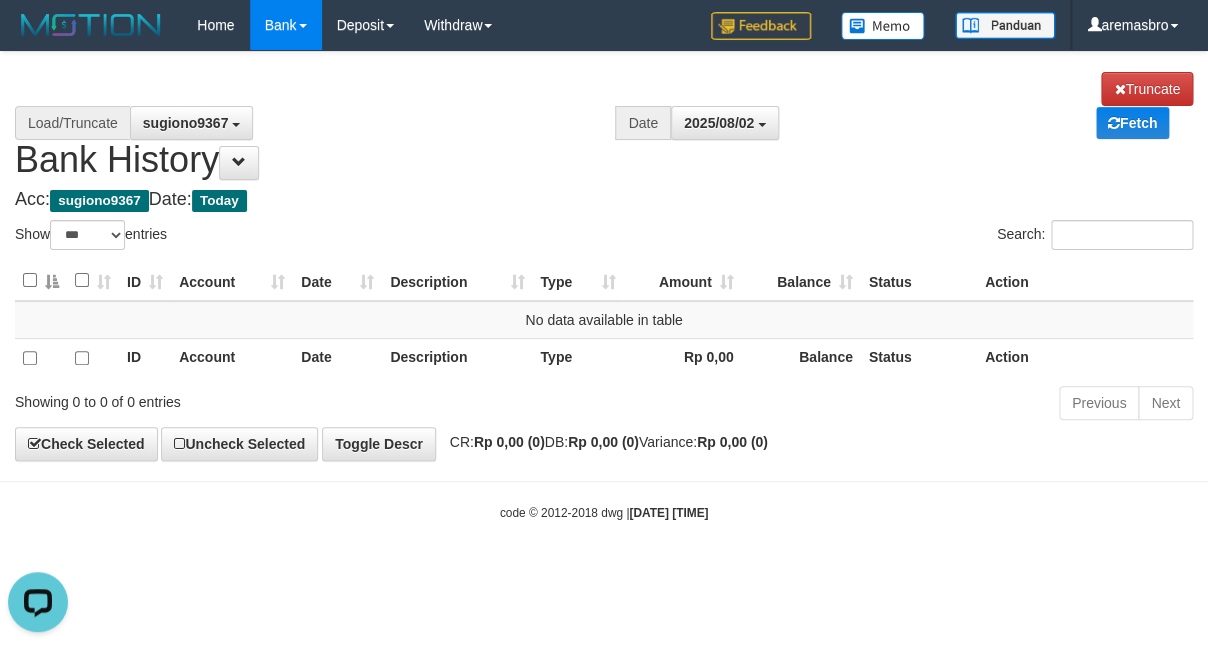 scroll, scrollTop: 0, scrollLeft: 0, axis: both 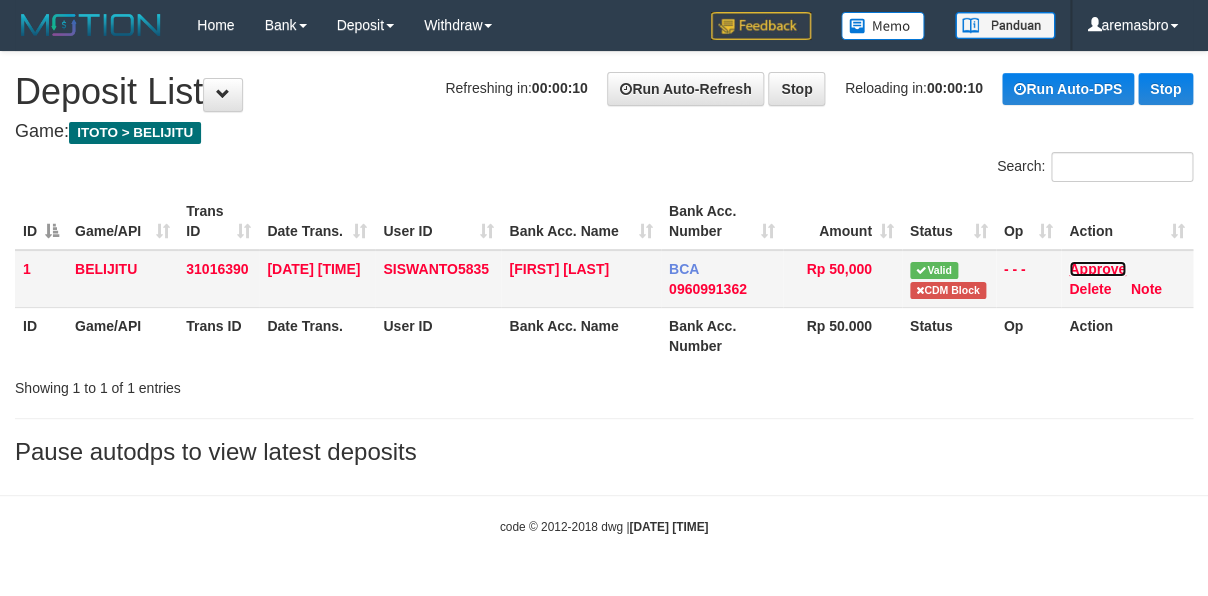 click on "Approve" at bounding box center [1097, 269] 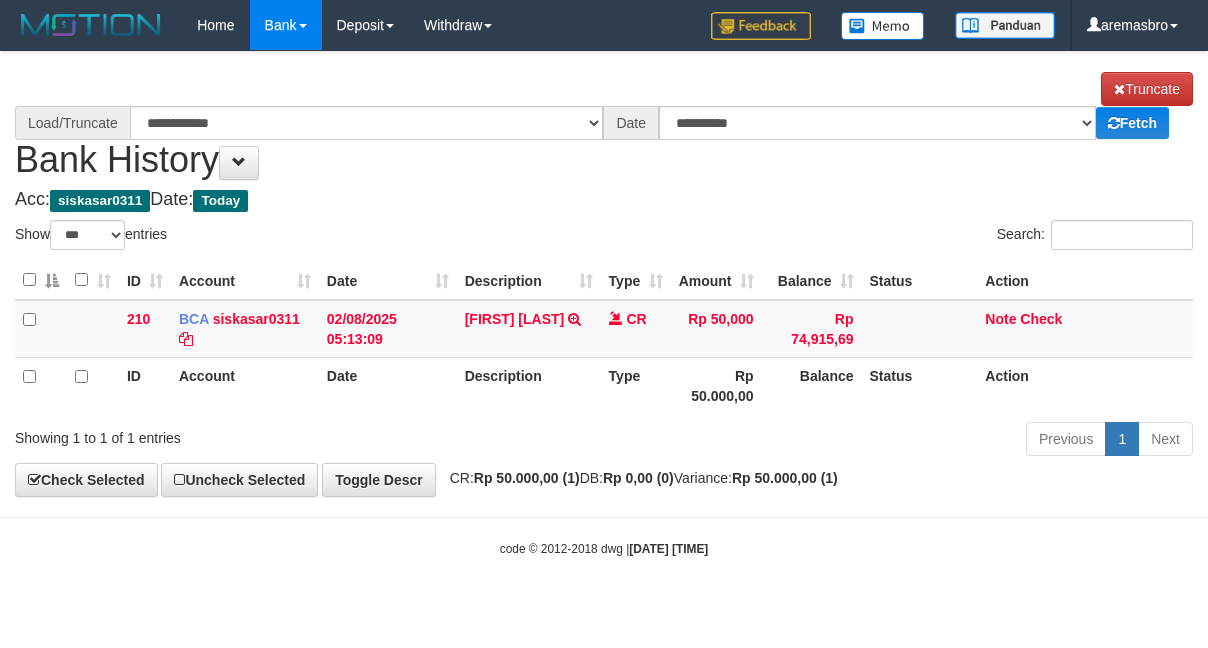 select on "***" 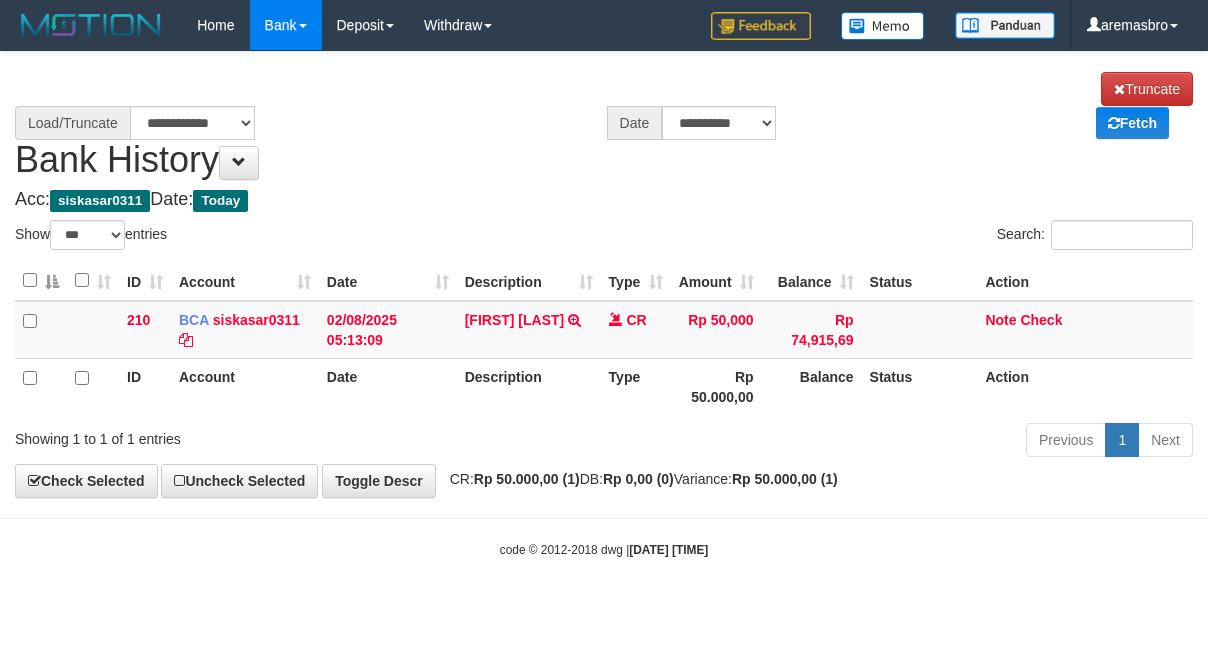 scroll, scrollTop: 0, scrollLeft: 0, axis: both 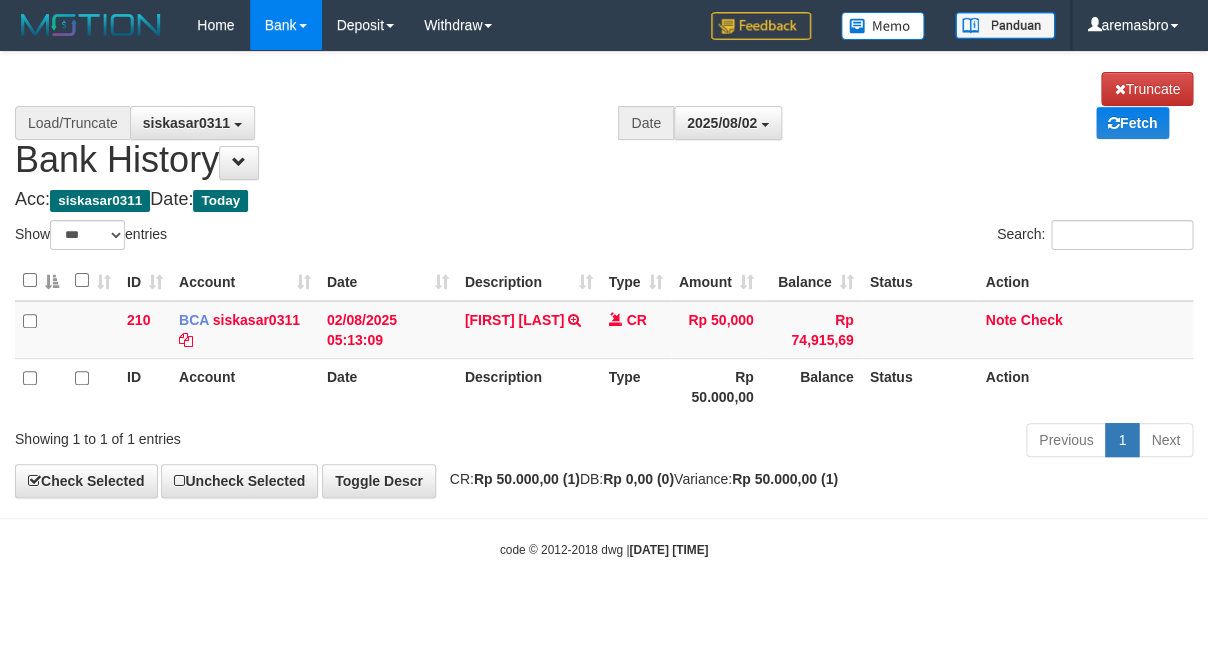 select on "****" 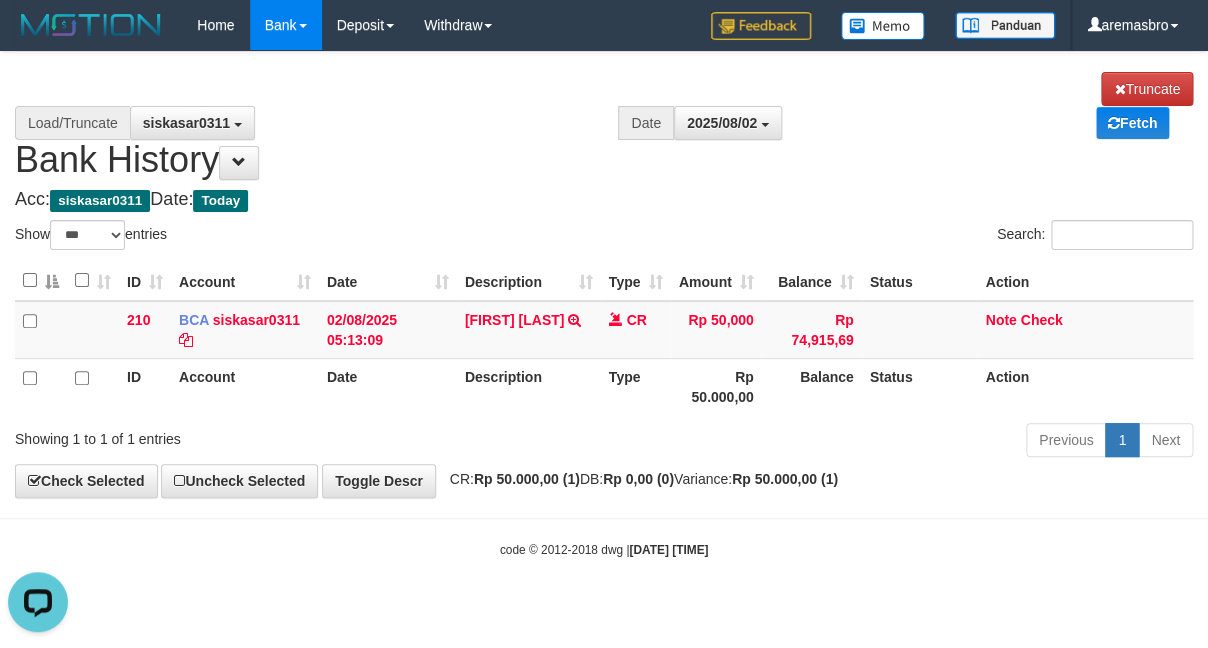 scroll, scrollTop: 0, scrollLeft: 0, axis: both 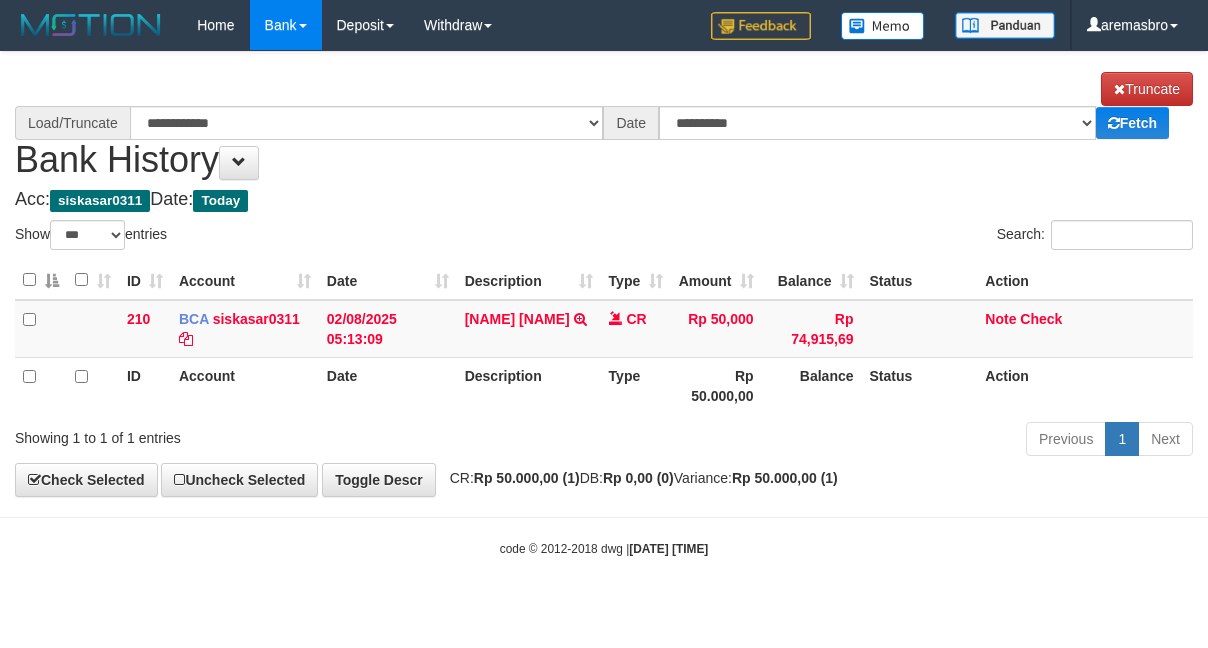 select on "***" 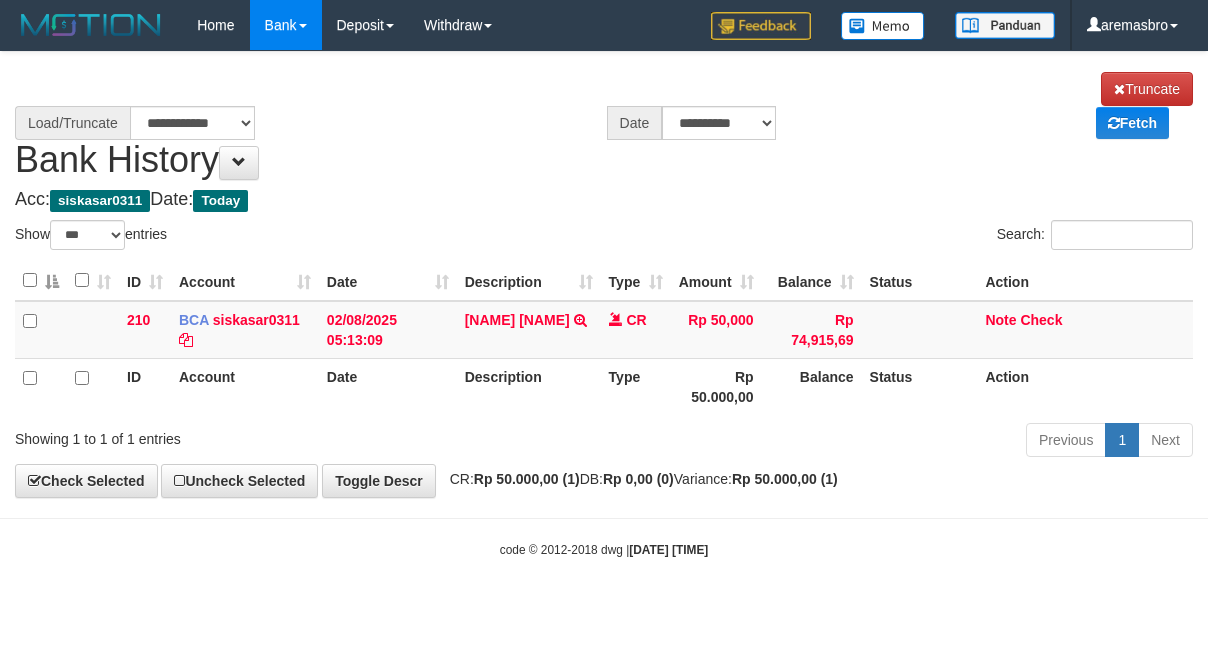 scroll, scrollTop: 0, scrollLeft: 0, axis: both 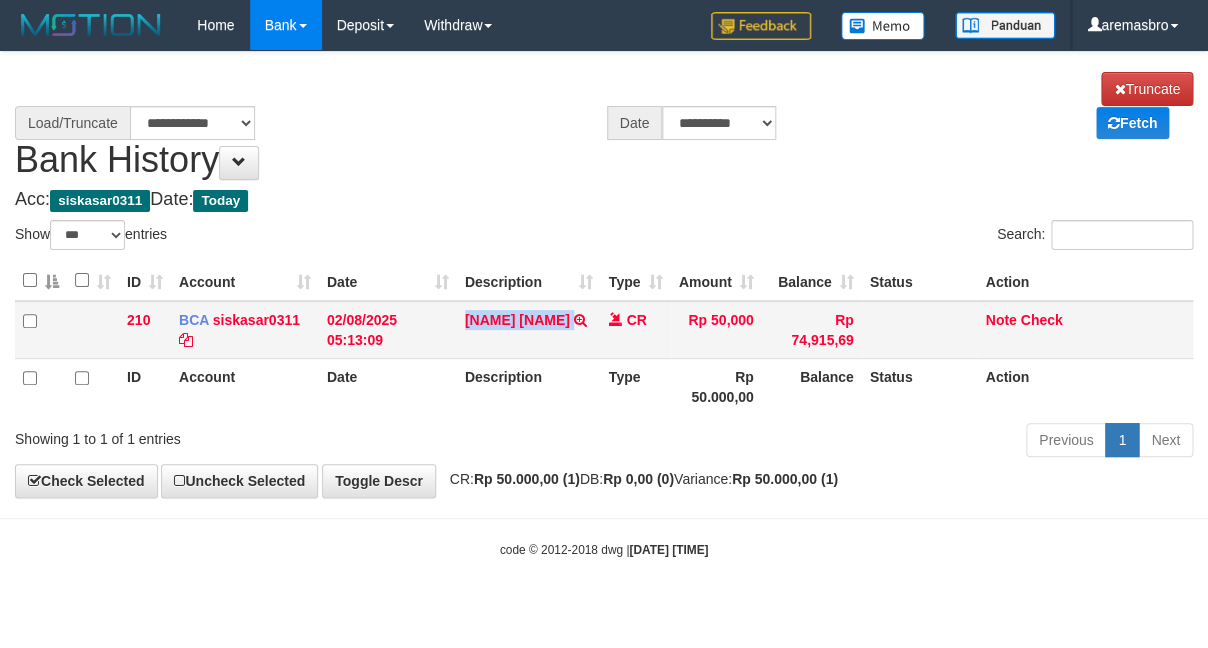 select on "****" 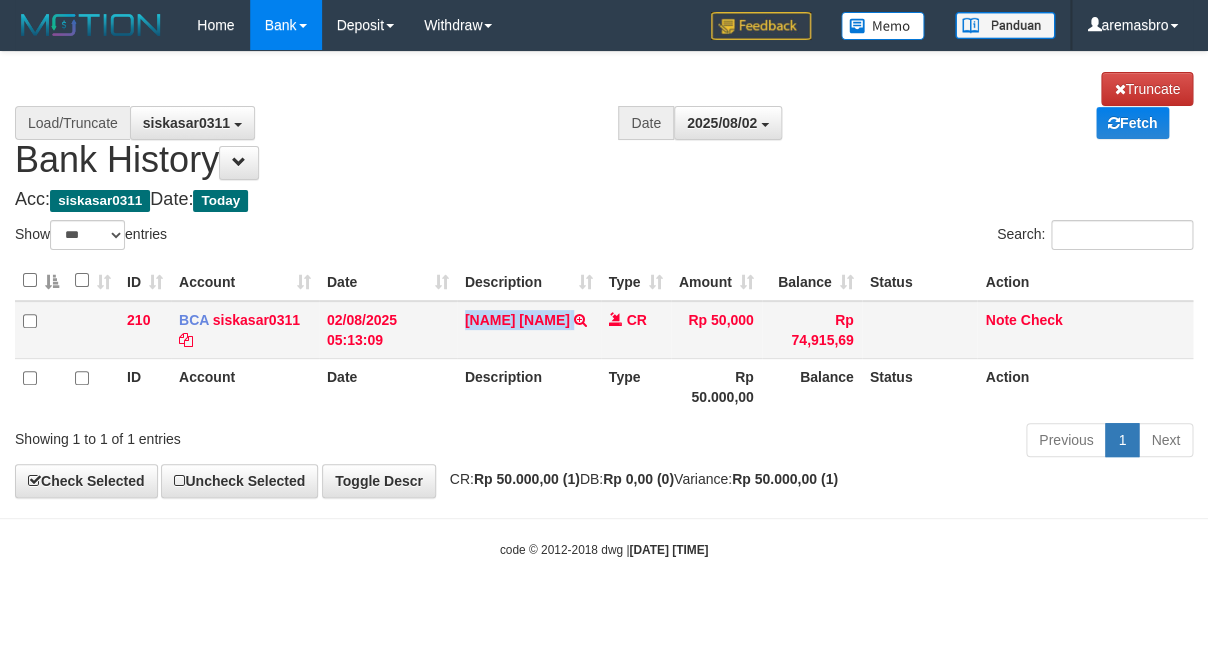 copy on "DICKY SURYANA" 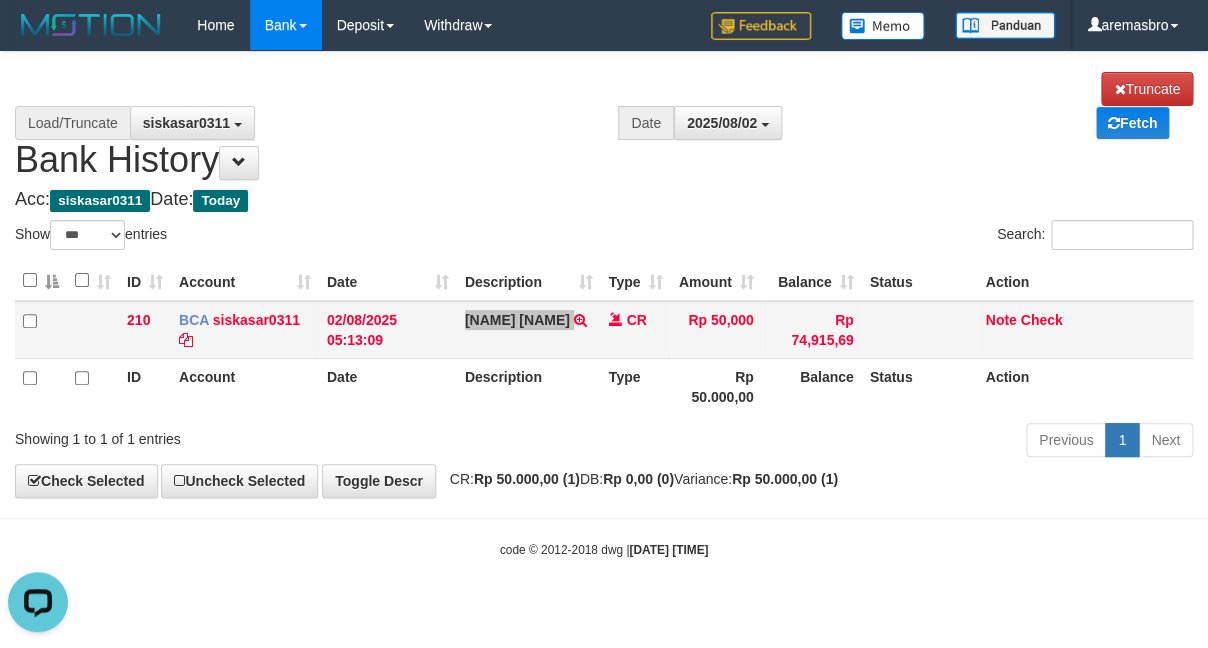 scroll, scrollTop: 0, scrollLeft: 0, axis: both 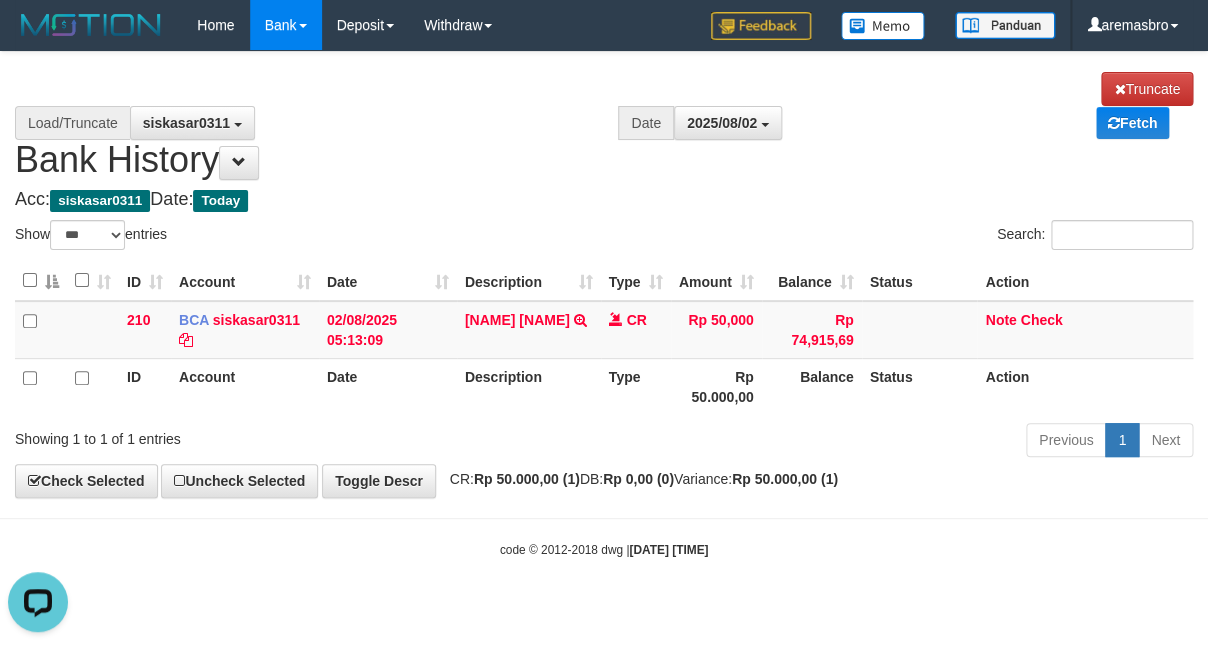 click on "Toggle navigation
Home
Bank
Account List
Load
By Website
Group
[ITOTO]													BELIJITU
By Load Group (DPS)
Group are-20
Group are-30
Mutasi Bank
Search
Sync" at bounding box center (604, 304) 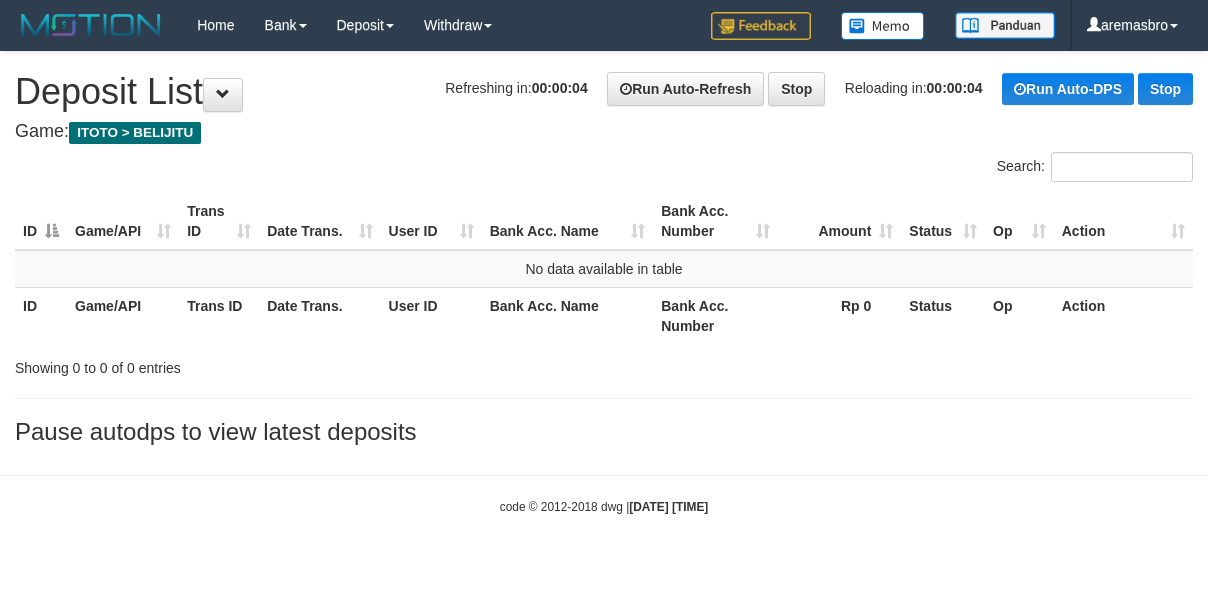 scroll, scrollTop: 0, scrollLeft: 0, axis: both 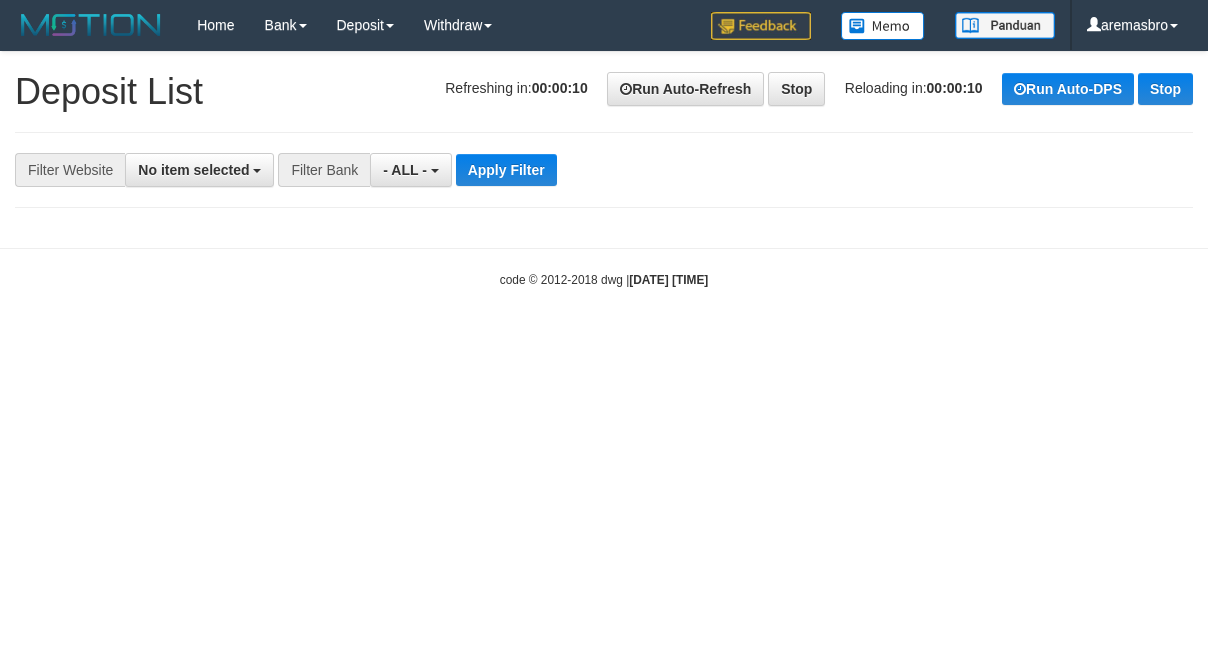 select 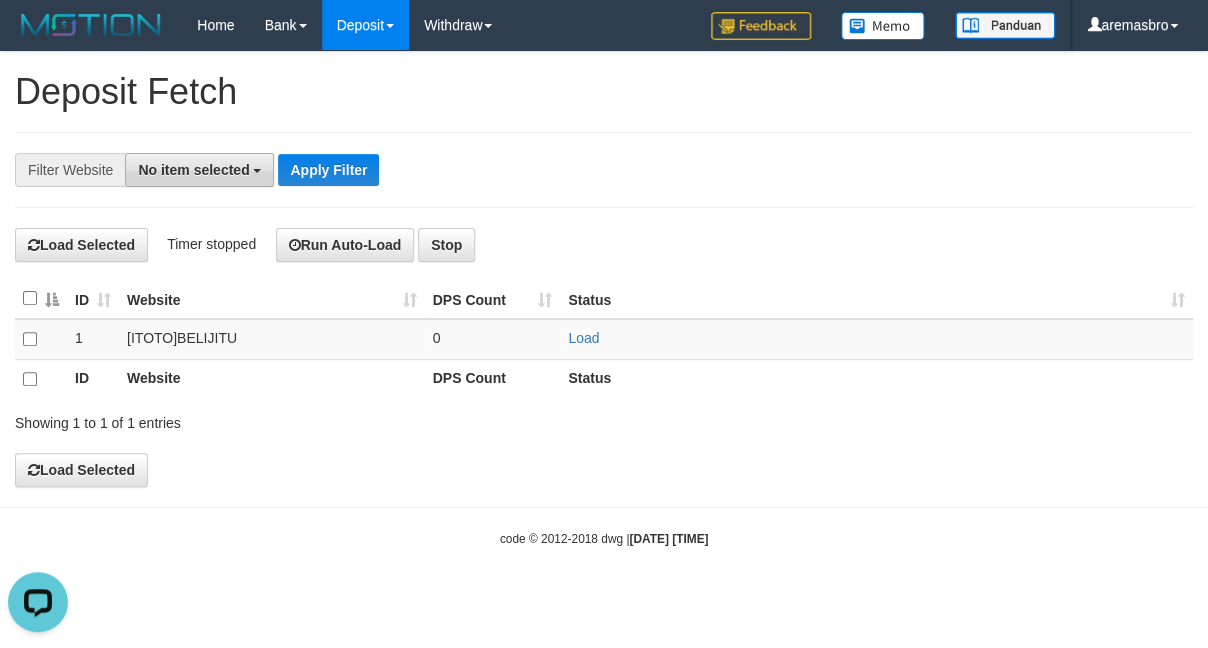 scroll, scrollTop: 0, scrollLeft: 0, axis: both 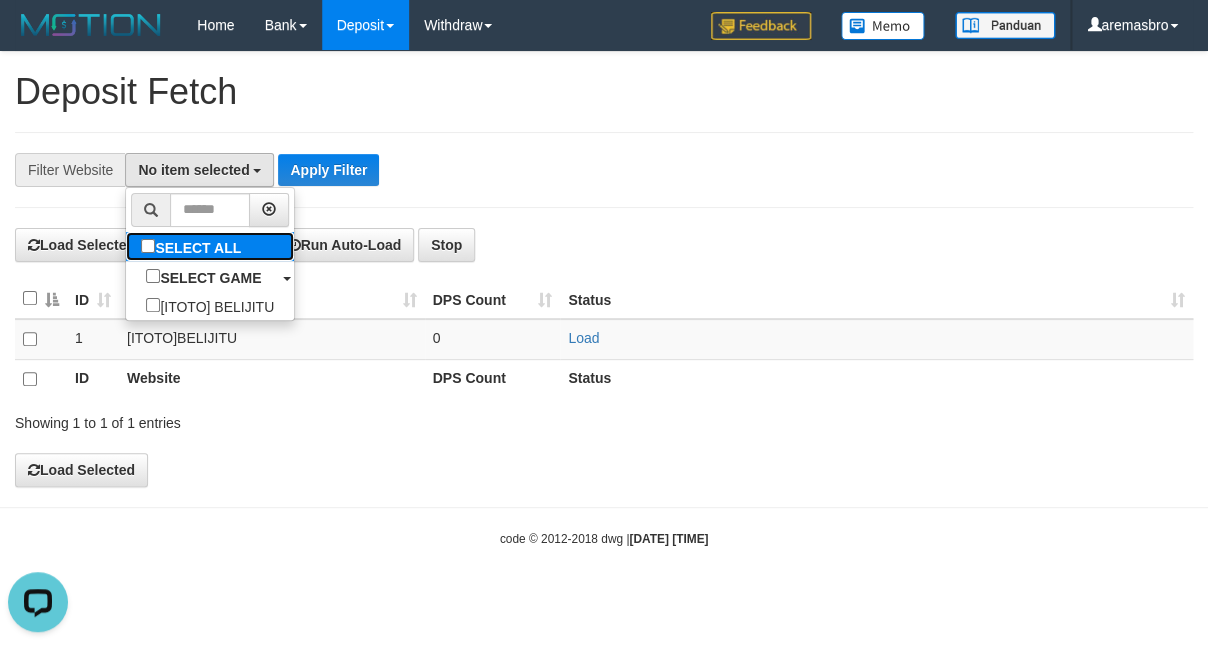 click on "SELECT ALL" at bounding box center (193, 246) 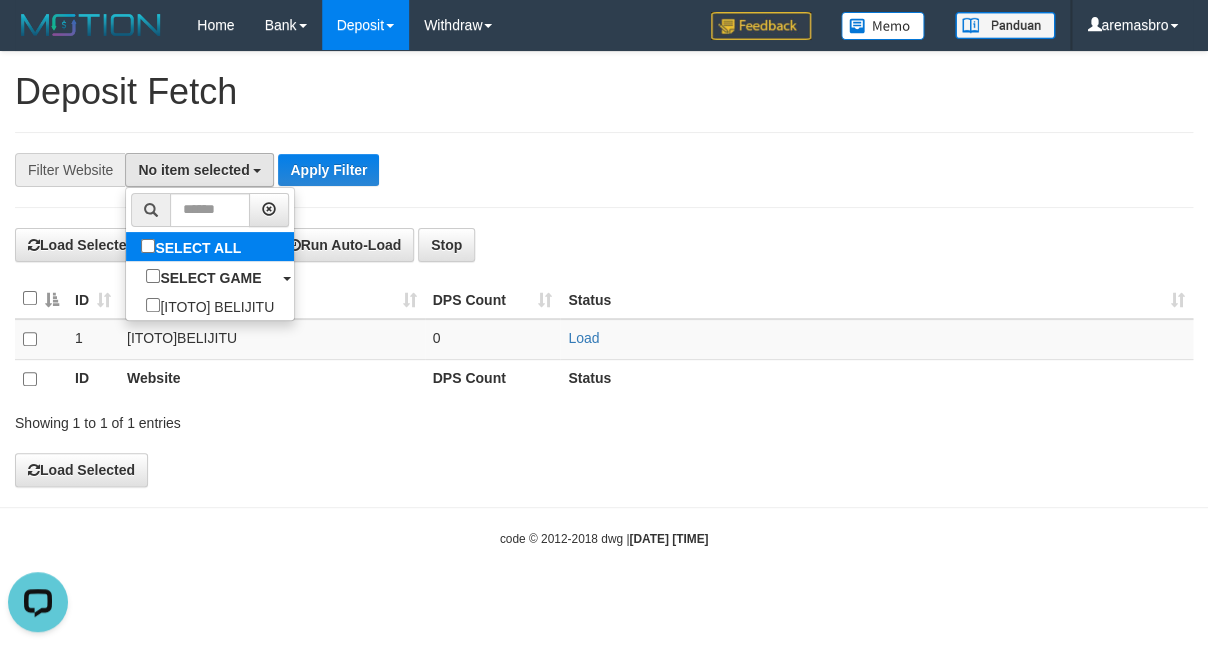 select on "***" 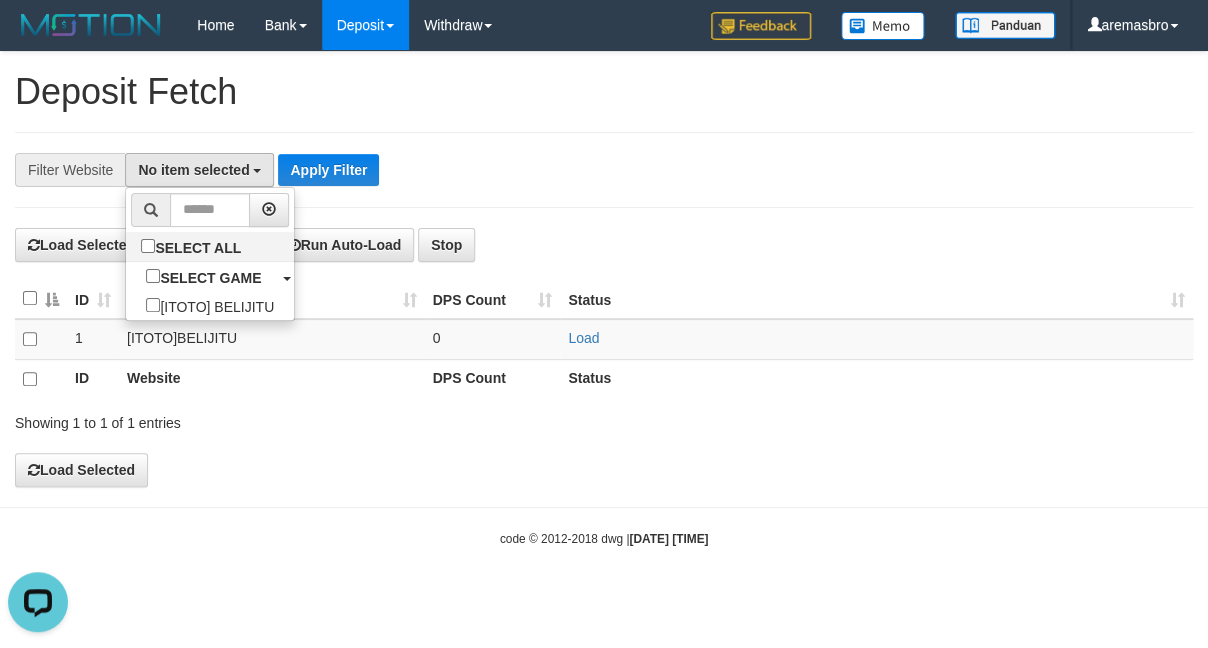 scroll, scrollTop: 16, scrollLeft: 0, axis: vertical 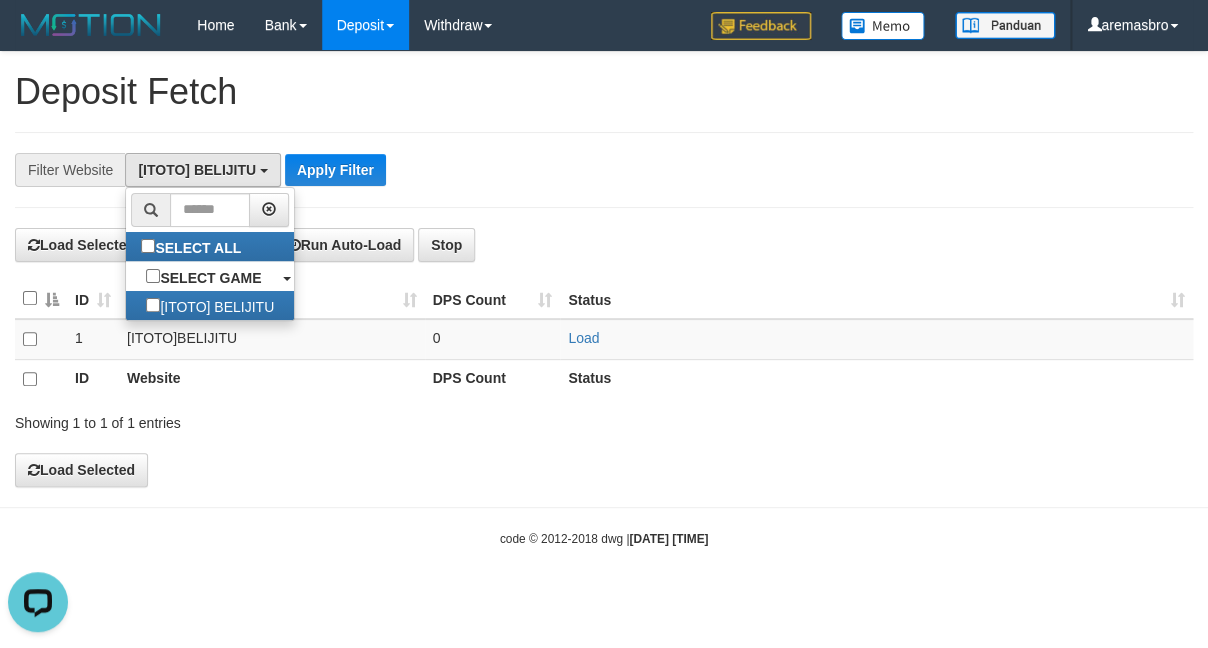 click on "**********" at bounding box center (604, 269) 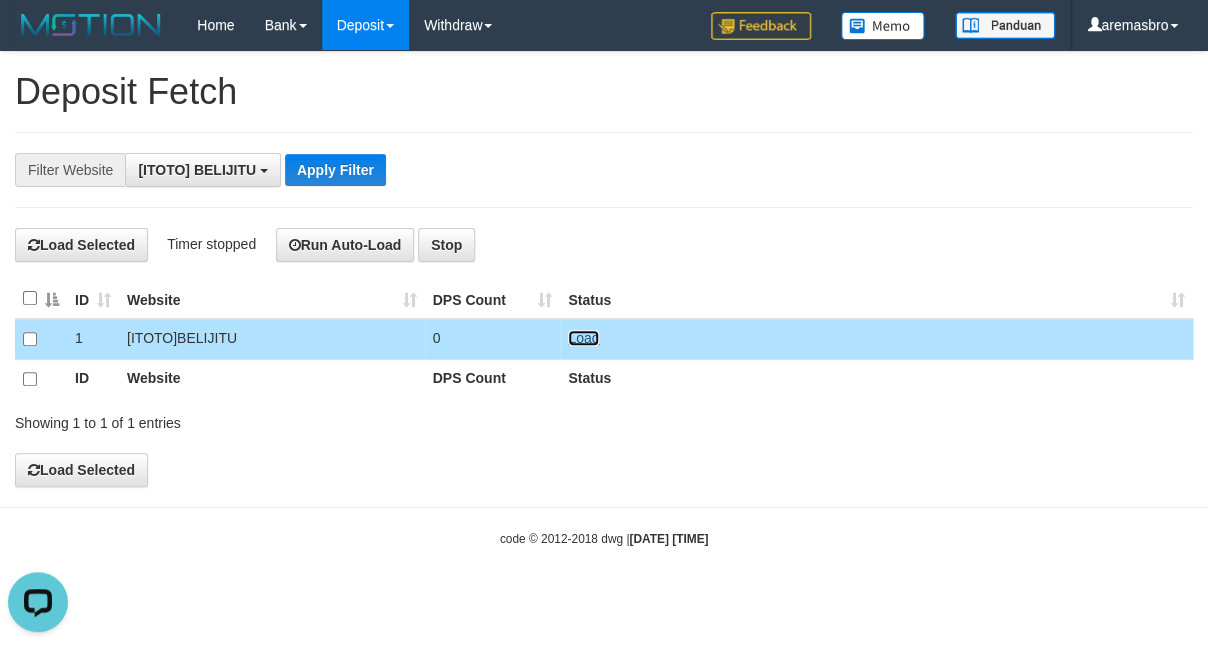 click on "Load" at bounding box center [583, 338] 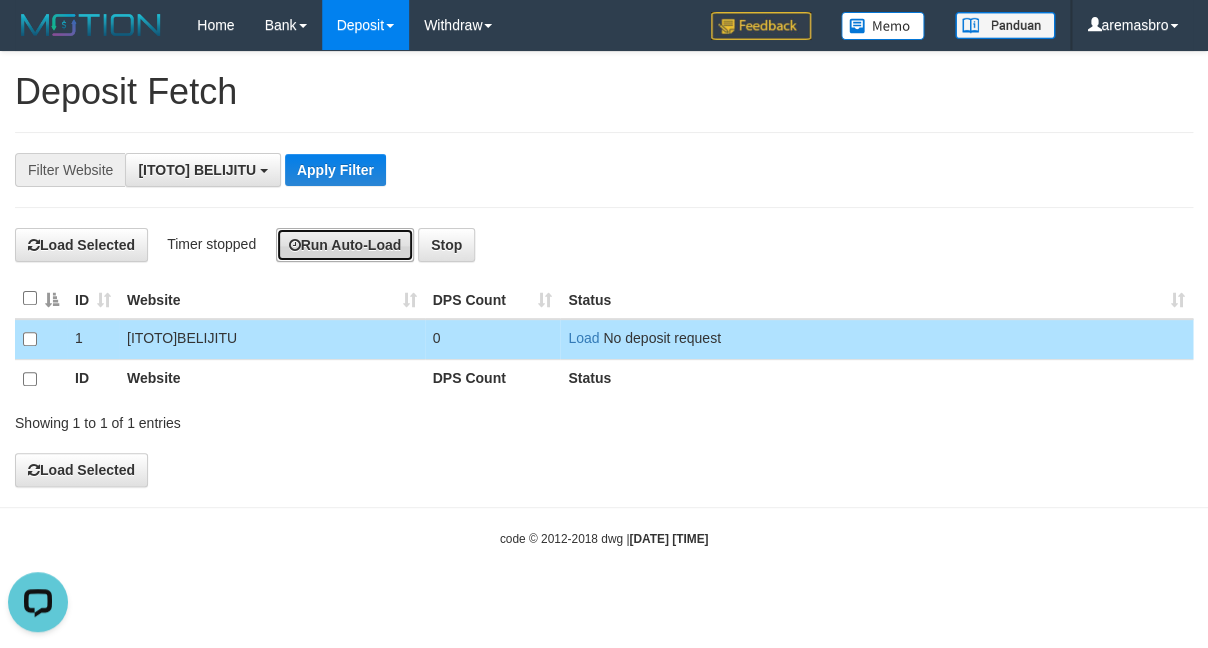 drag, startPoint x: 340, startPoint y: 239, endPoint x: 370, endPoint y: 250, distance: 31.95309 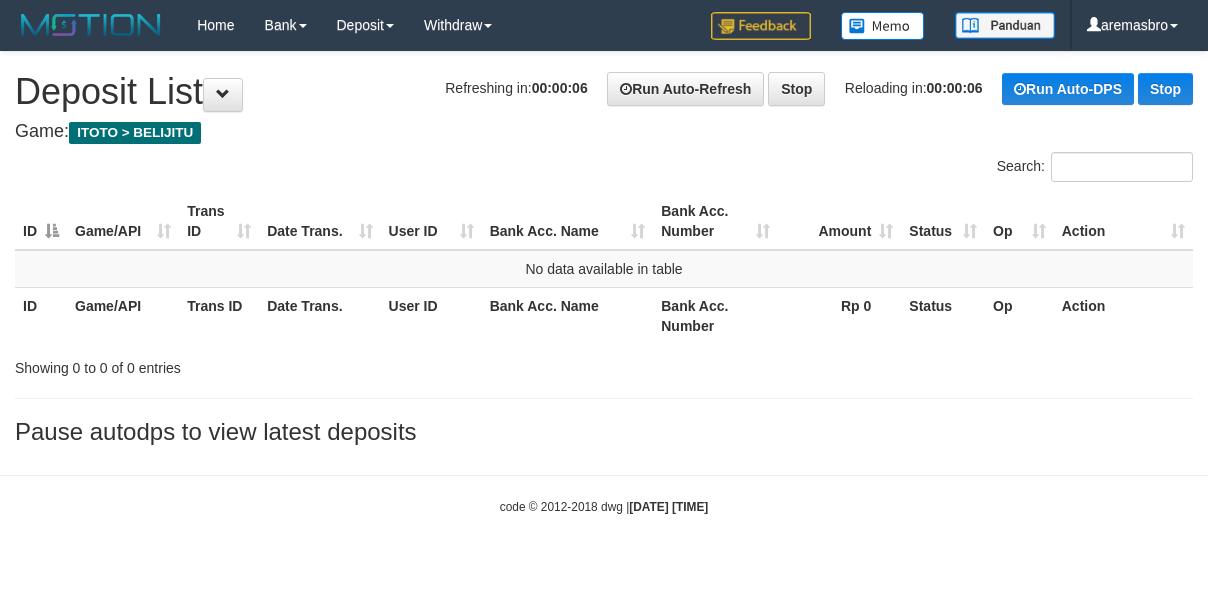 scroll, scrollTop: 0, scrollLeft: 0, axis: both 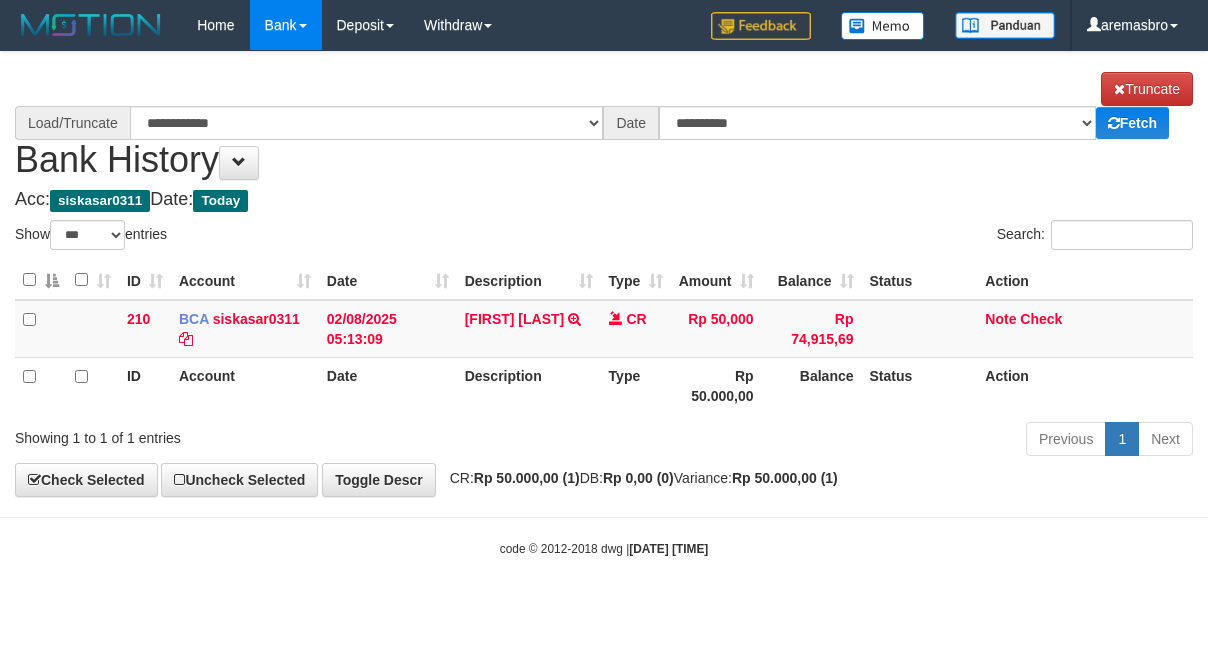 select on "***" 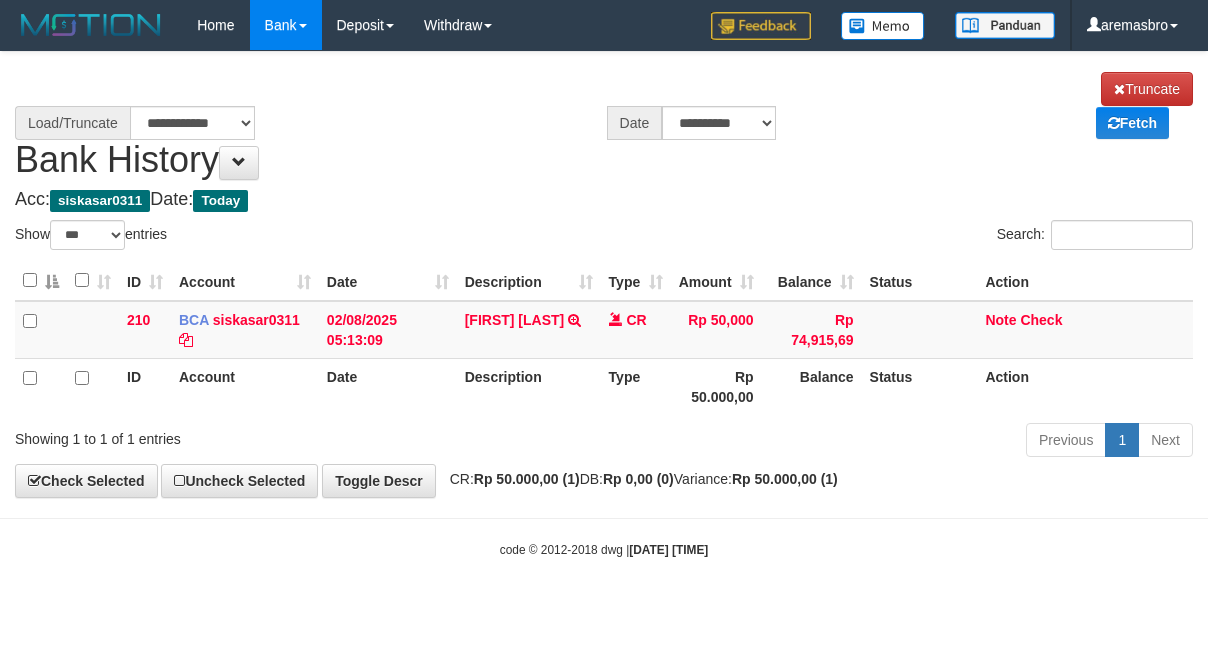 scroll, scrollTop: 0, scrollLeft: 0, axis: both 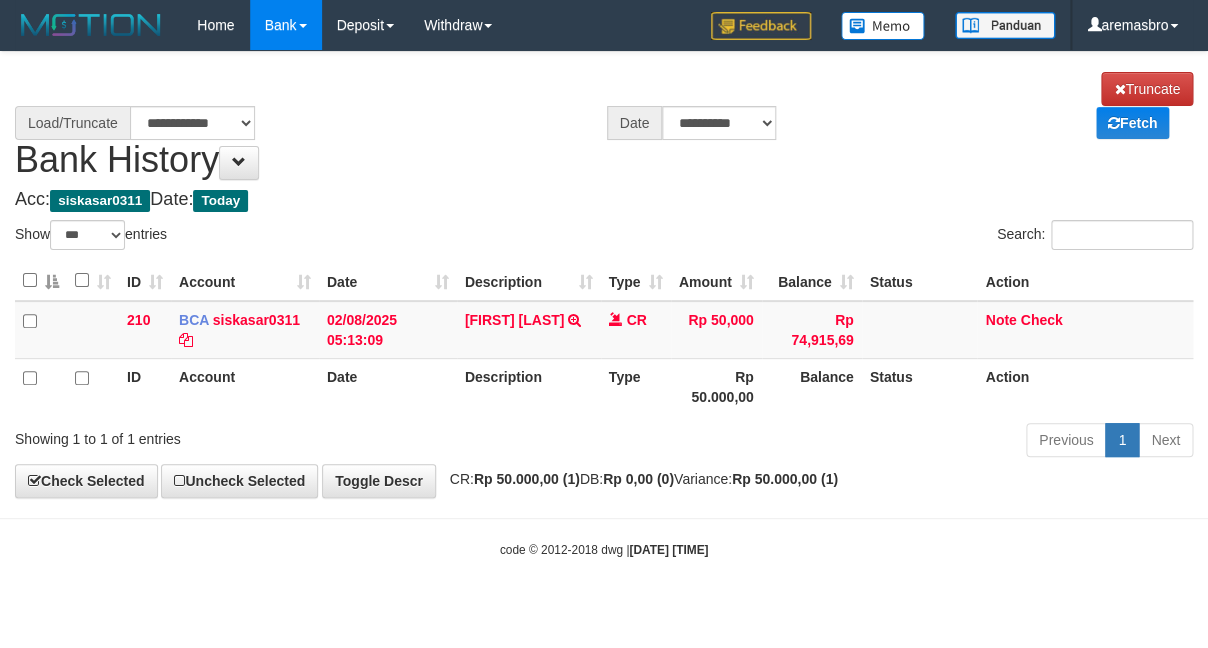 select on "****" 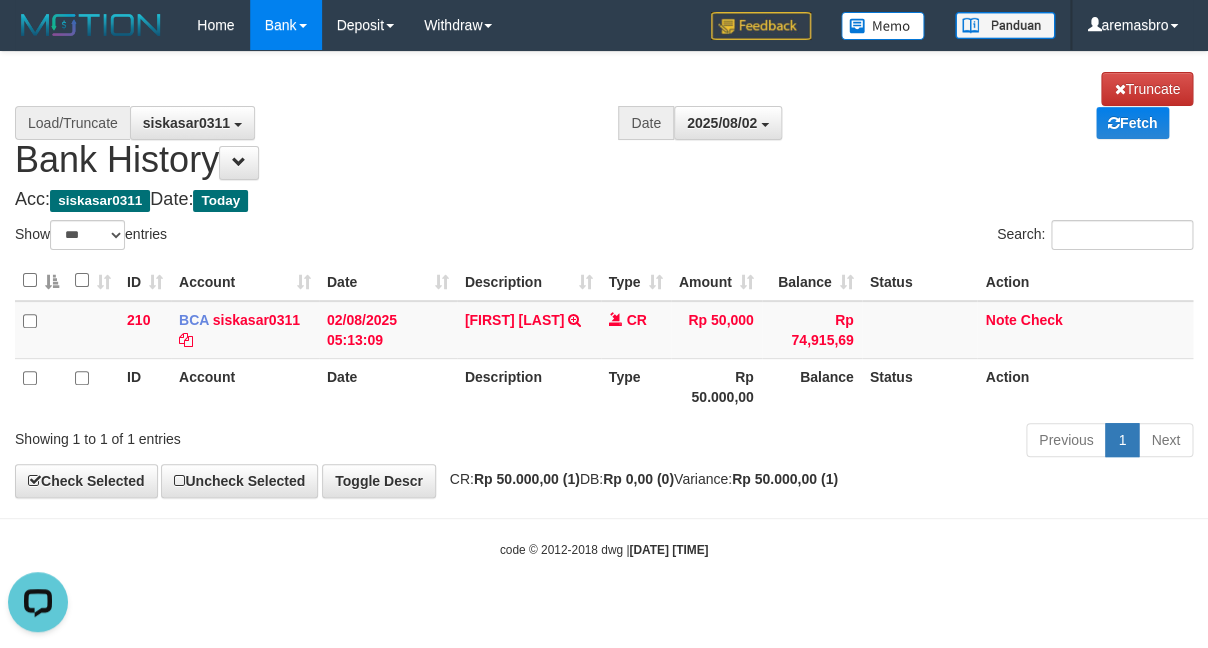 scroll, scrollTop: 0, scrollLeft: 0, axis: both 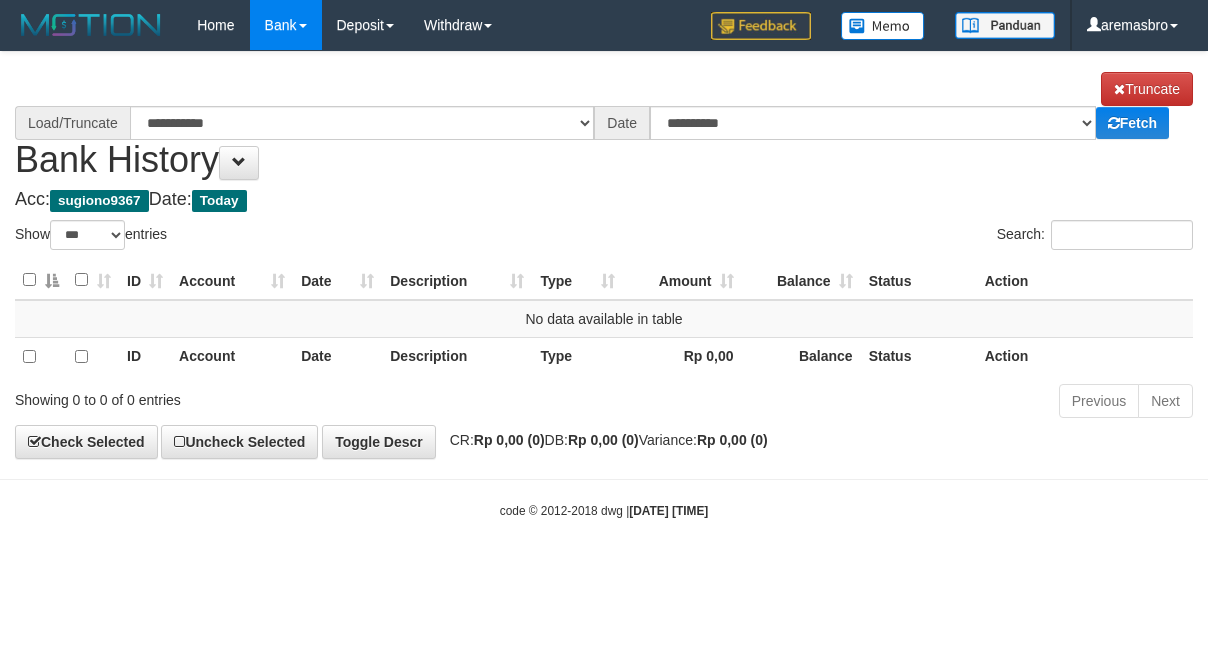 select on "***" 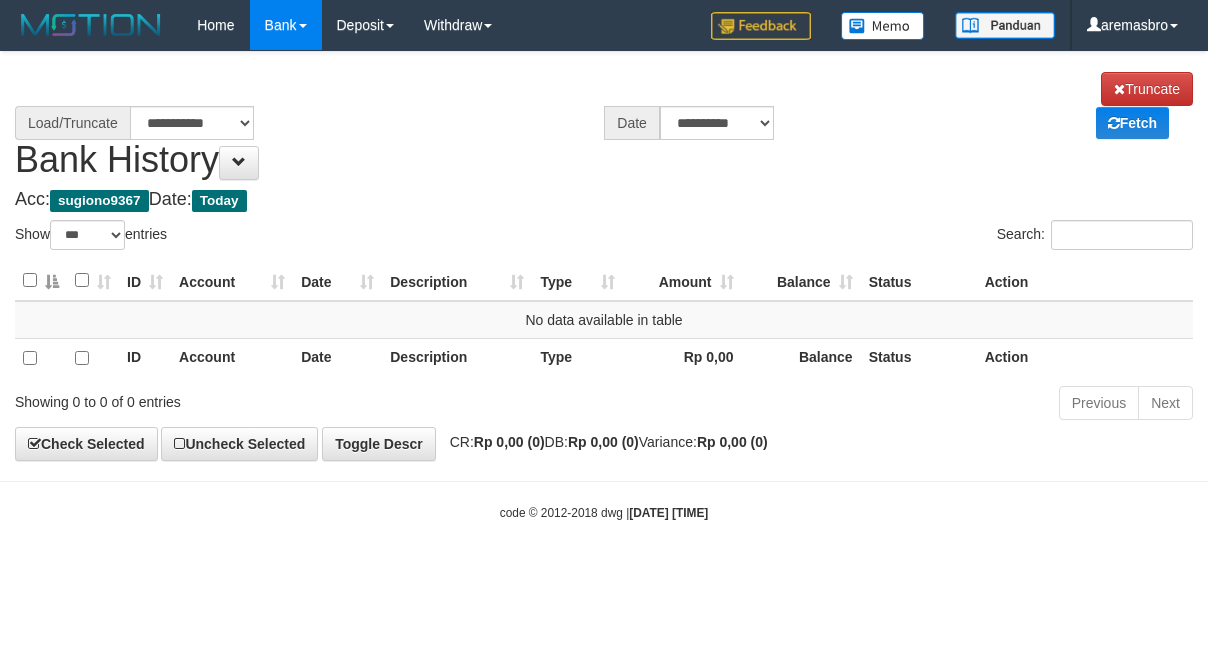 scroll, scrollTop: 0, scrollLeft: 0, axis: both 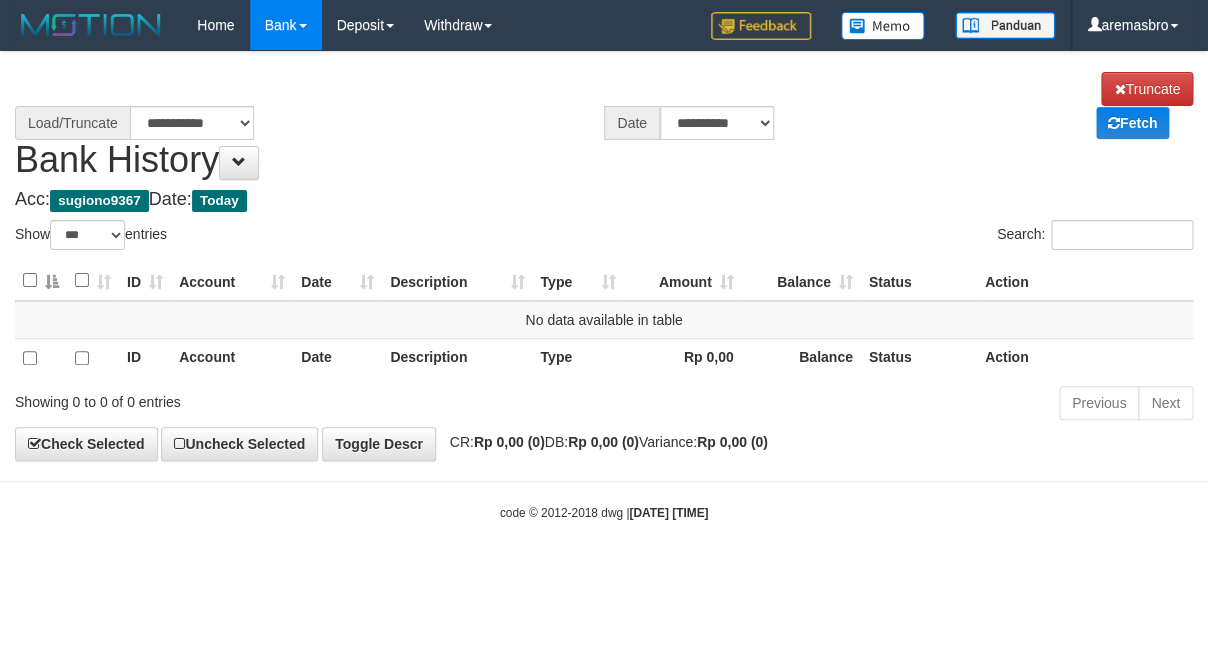 select on "****" 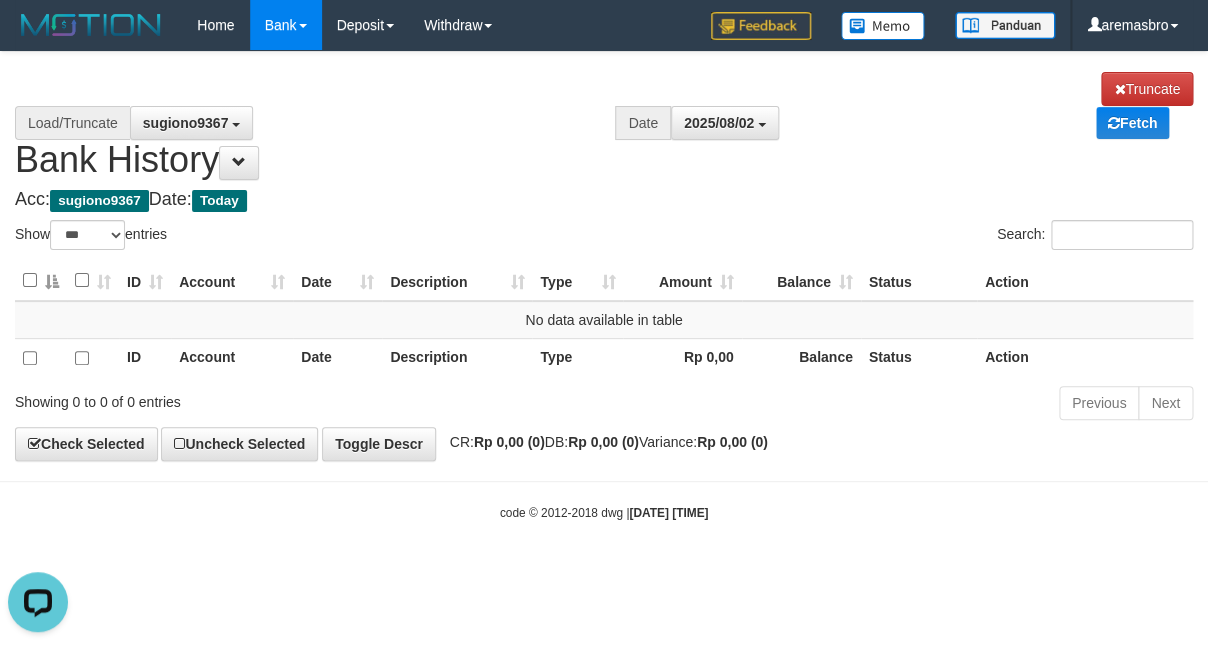 scroll, scrollTop: 0, scrollLeft: 0, axis: both 